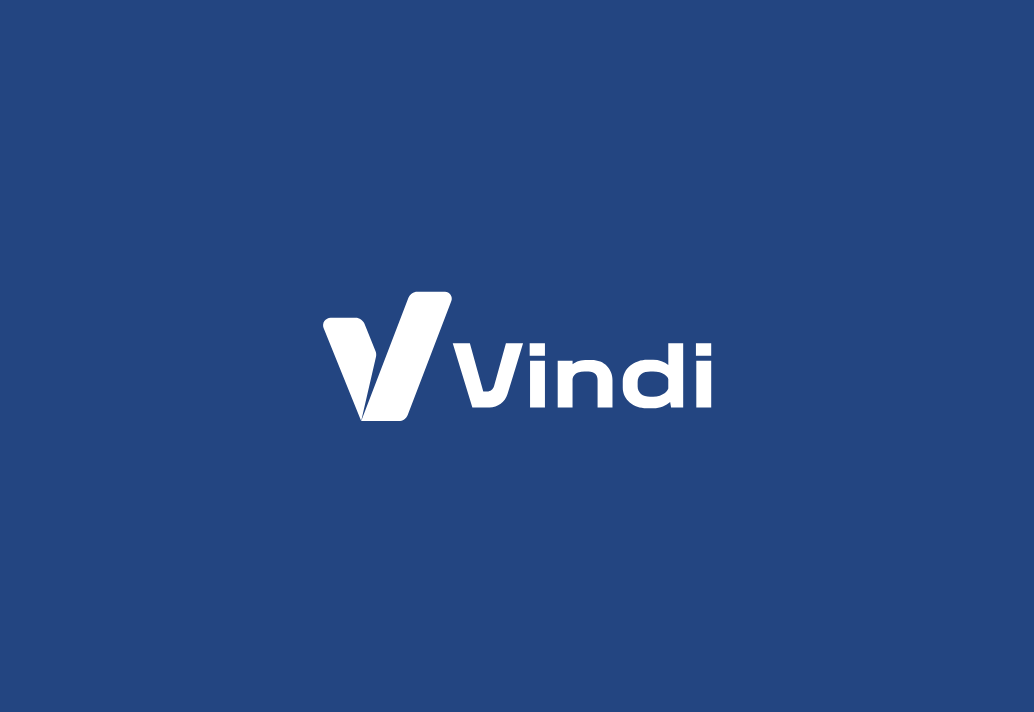 scroll, scrollTop: 0, scrollLeft: 0, axis: both 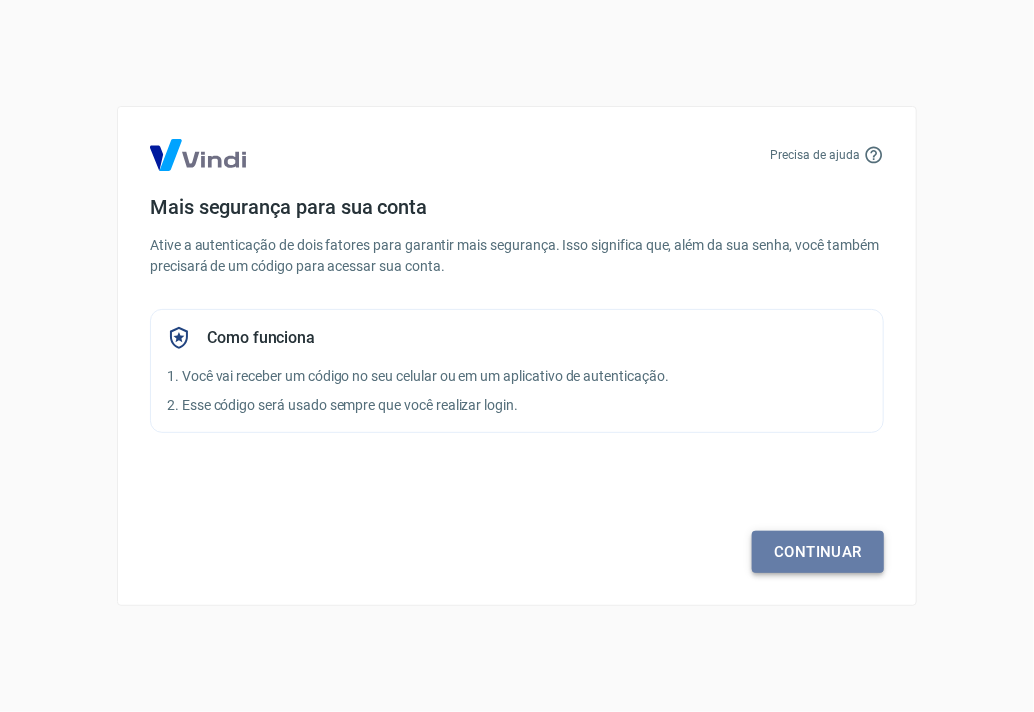 click on "Continuar" at bounding box center (818, 552) 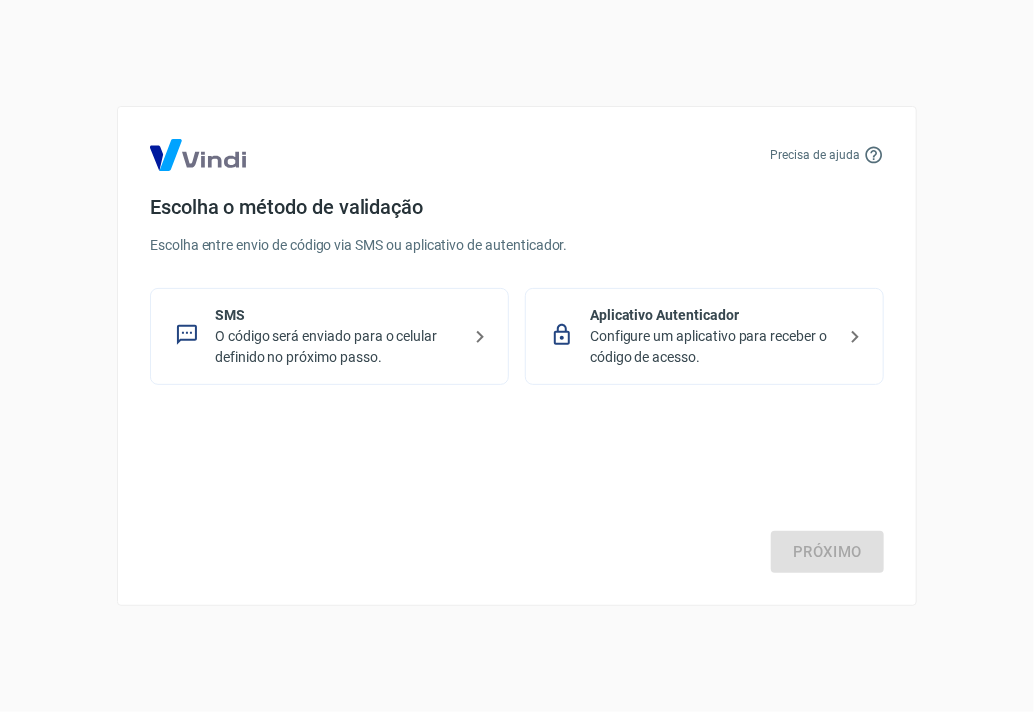 click on "O código será enviado para o celular definido no próximo passo." at bounding box center [337, 347] 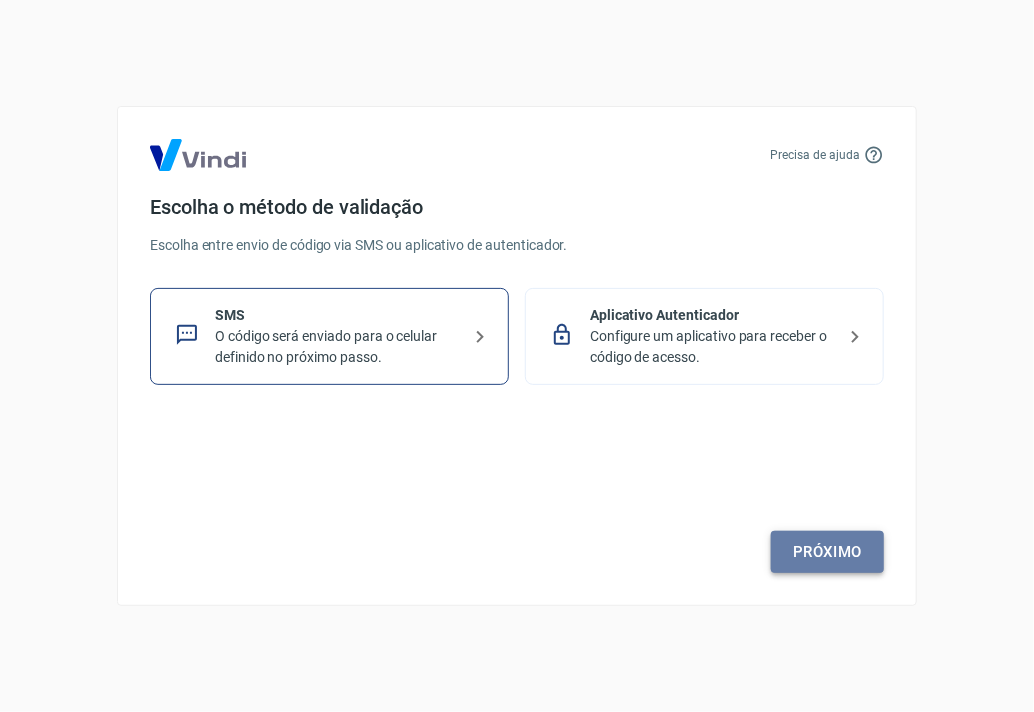 click on "Próximo" at bounding box center [827, 552] 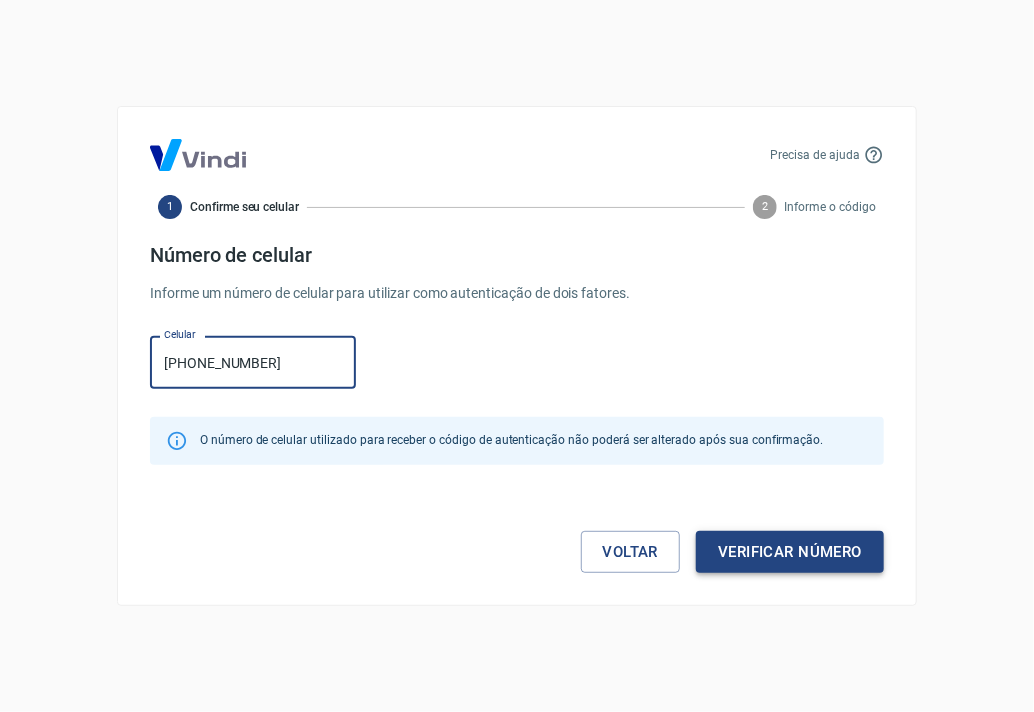 type on "[PHONE_NUMBER]" 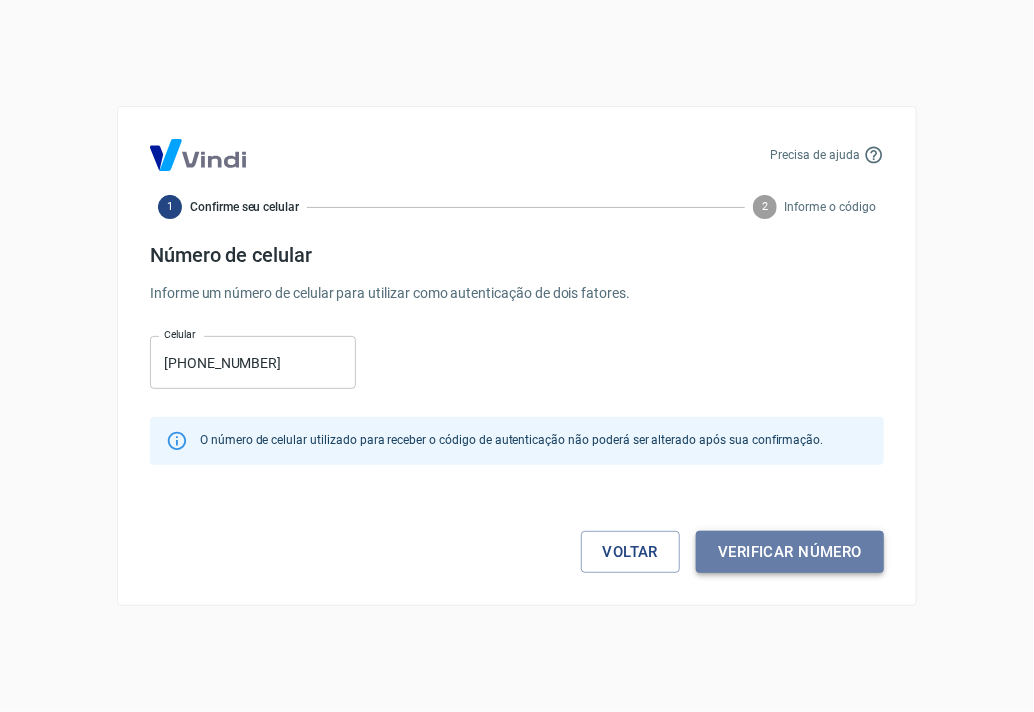 click on "Verificar número" at bounding box center (790, 552) 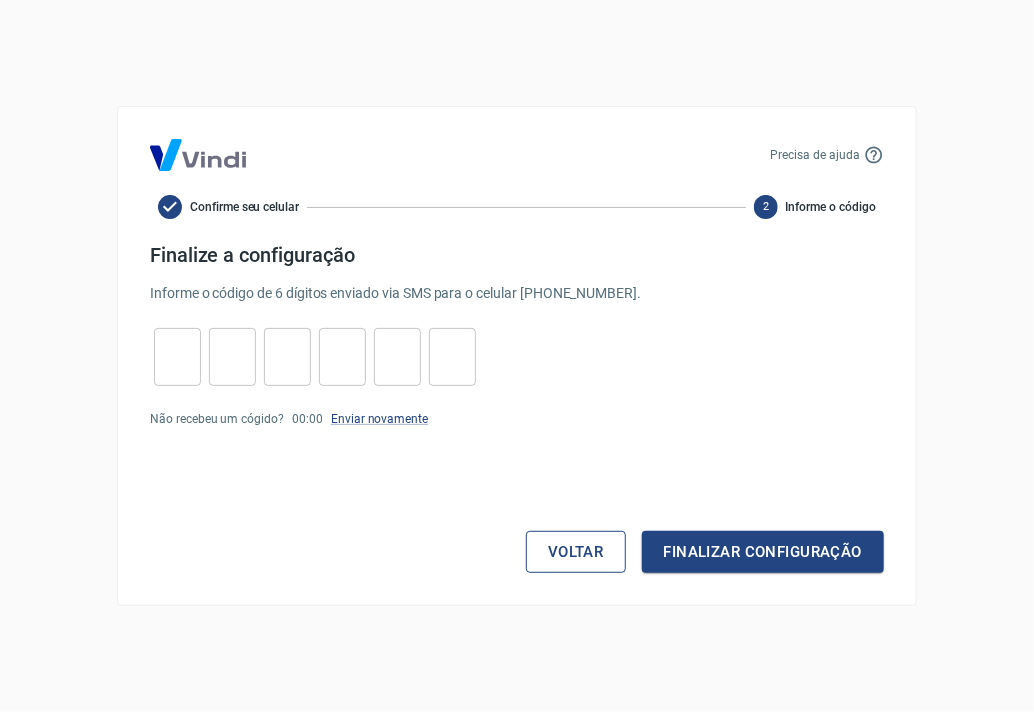 click on "Voltar" at bounding box center [576, 552] 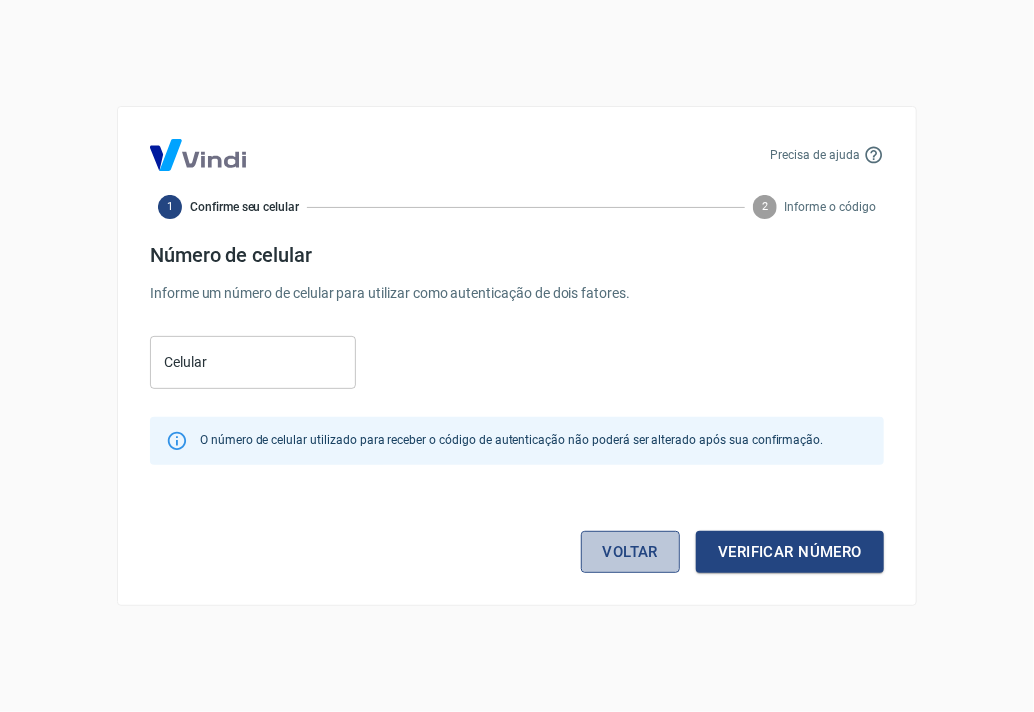 click on "Voltar" at bounding box center [631, 552] 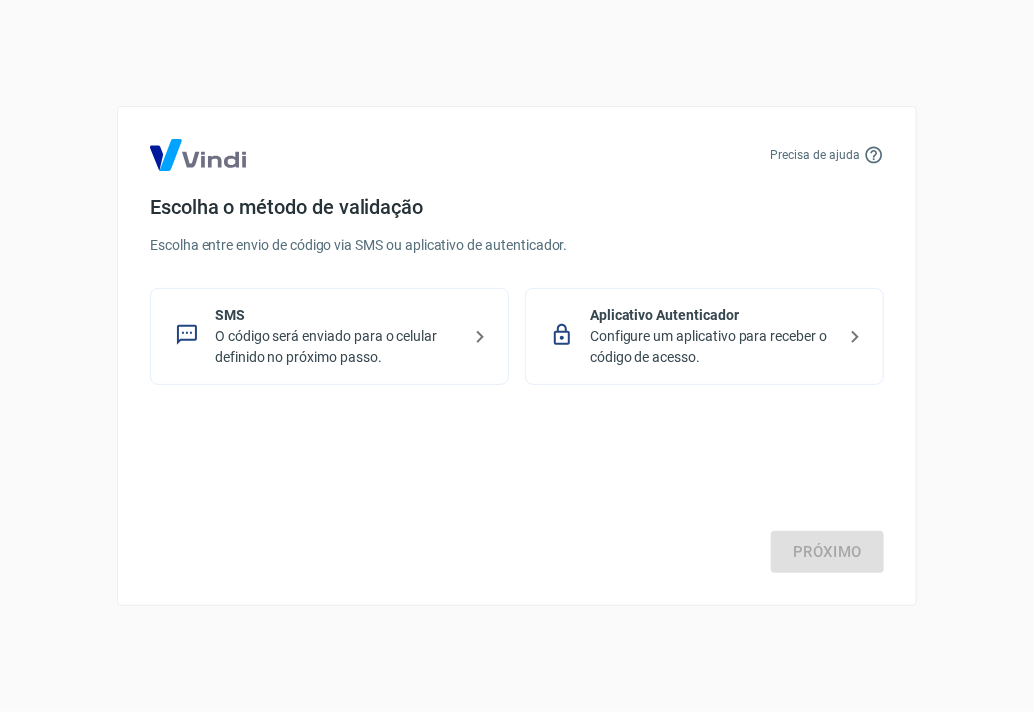 click on "Configure um aplicativo para receber o código de acesso." at bounding box center (712, 347) 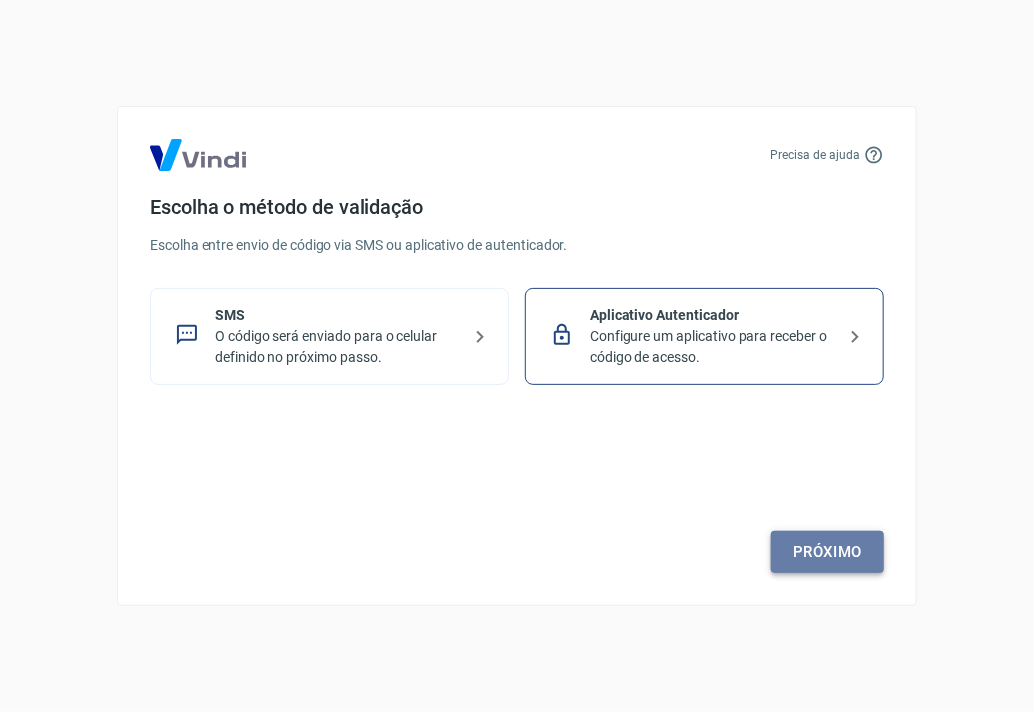 click on "Próximo" at bounding box center [827, 552] 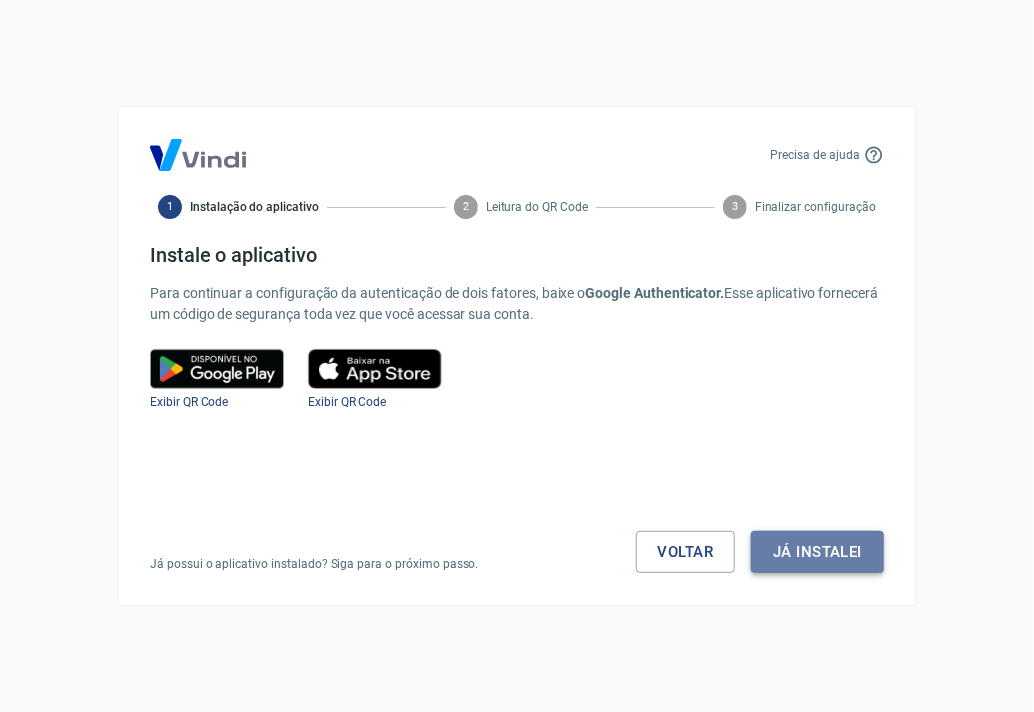 click on "Já instalei" at bounding box center (817, 552) 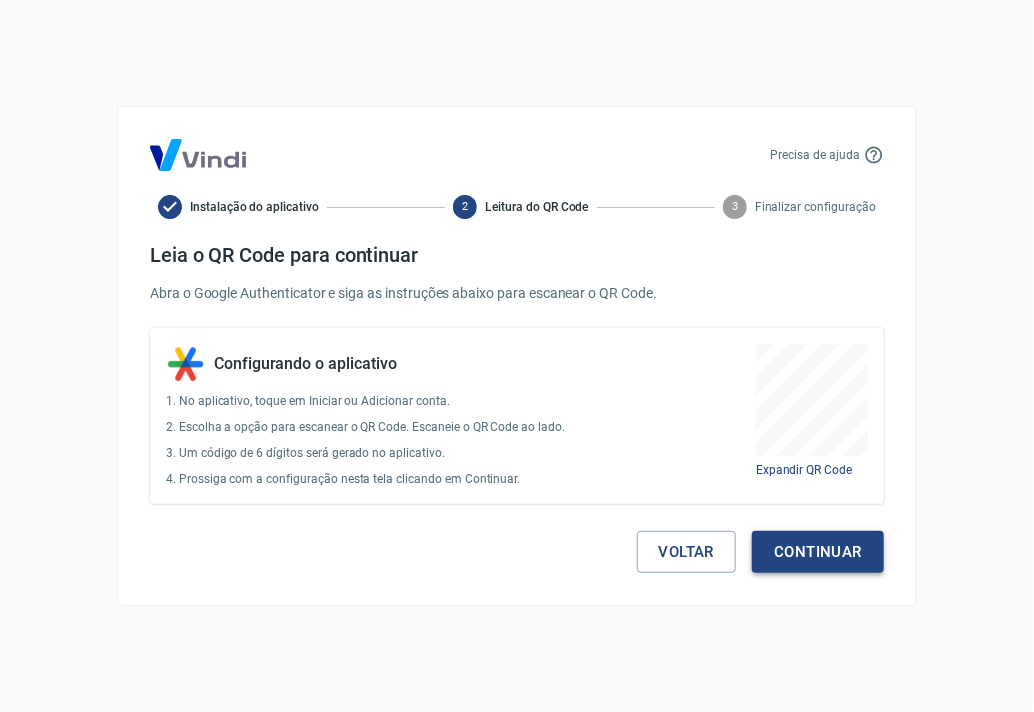 click on "Continuar" at bounding box center [818, 552] 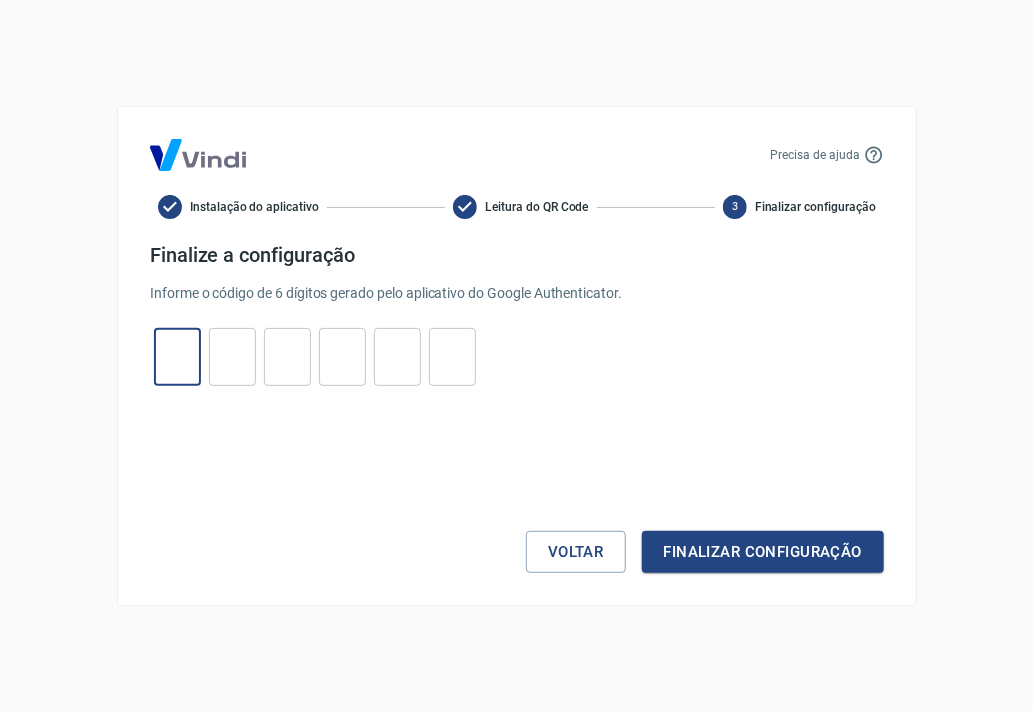 click at bounding box center (177, 357) 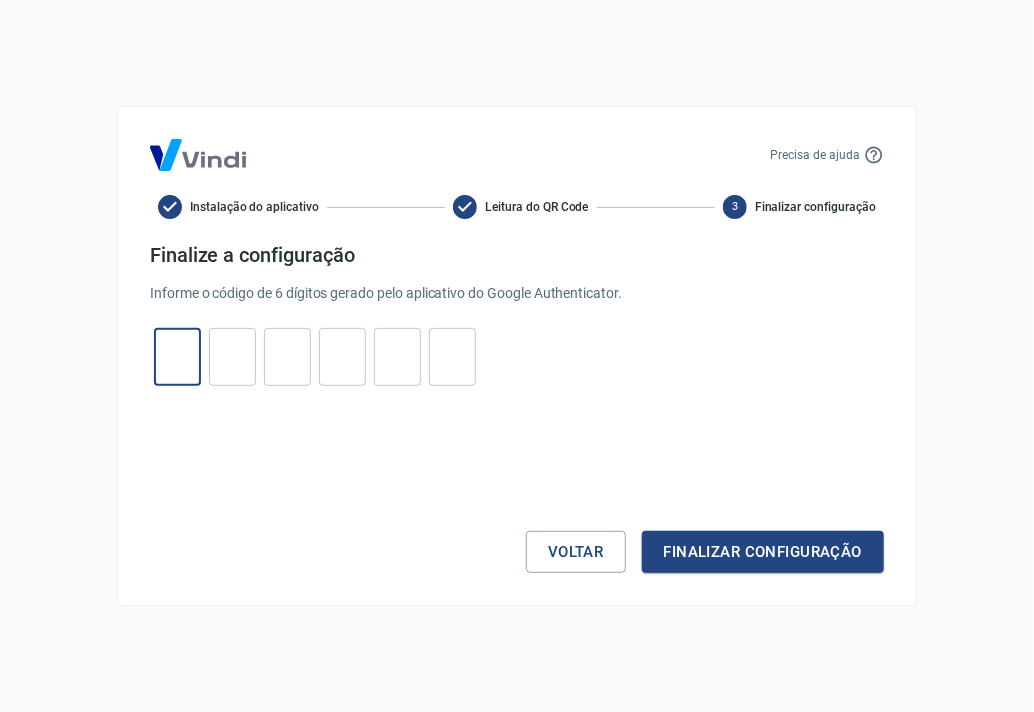 type on "7" 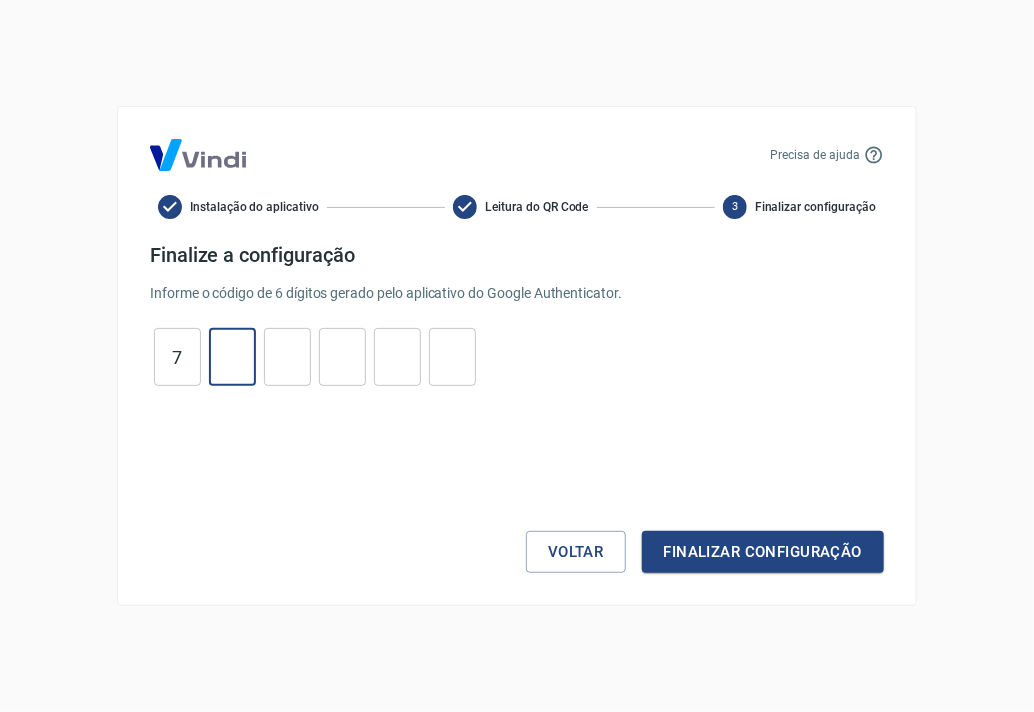 type on "2" 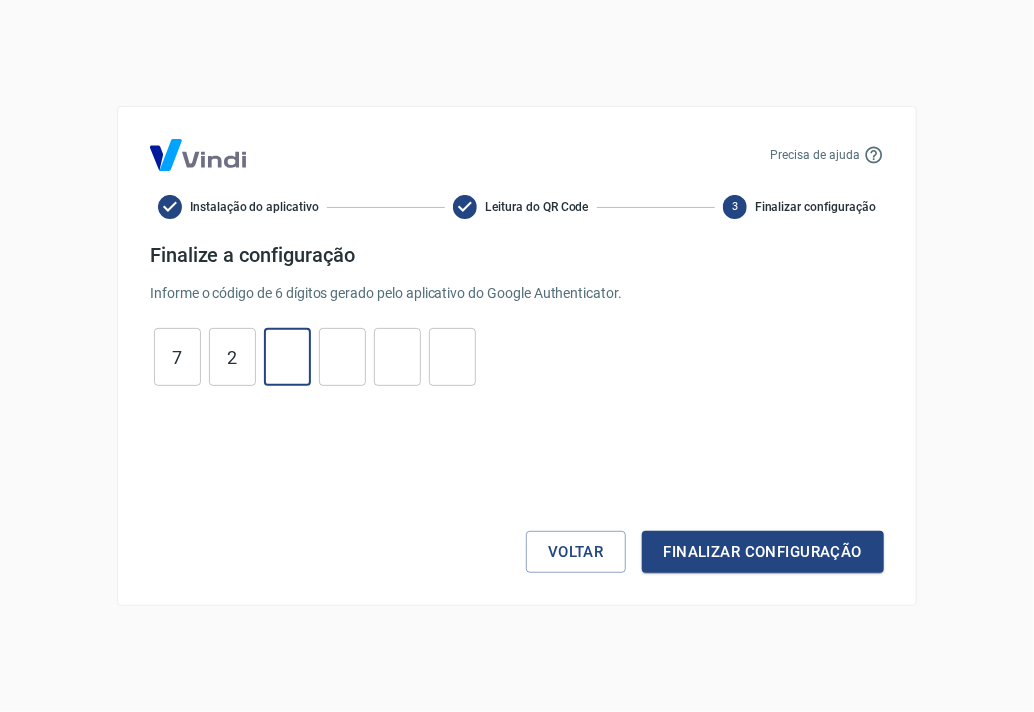 type on "1" 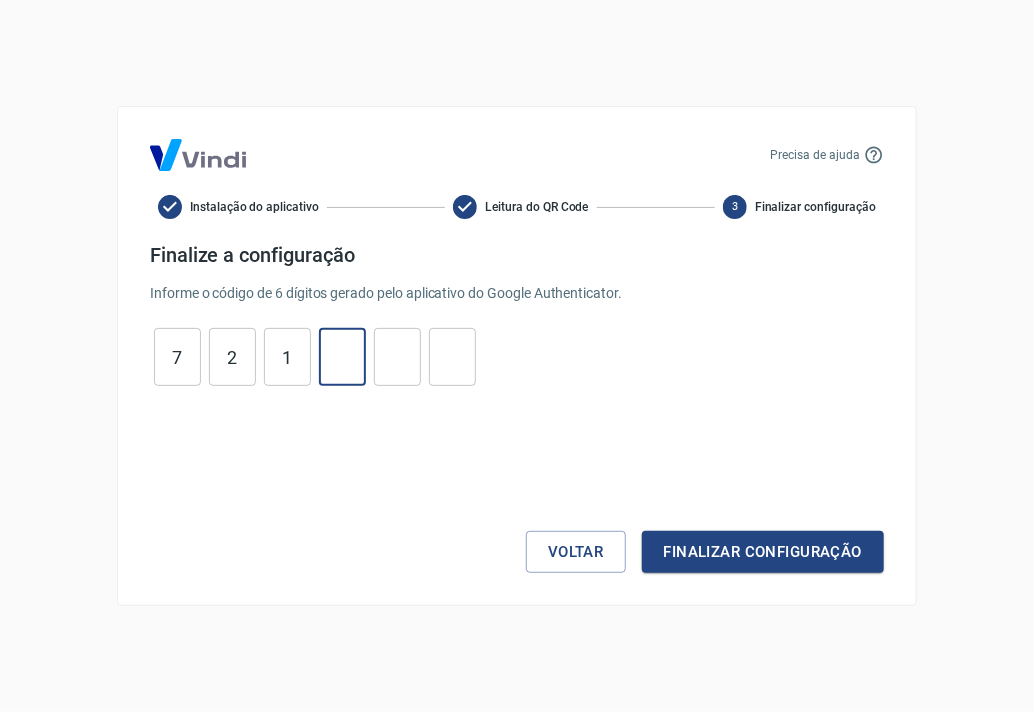 type on "7" 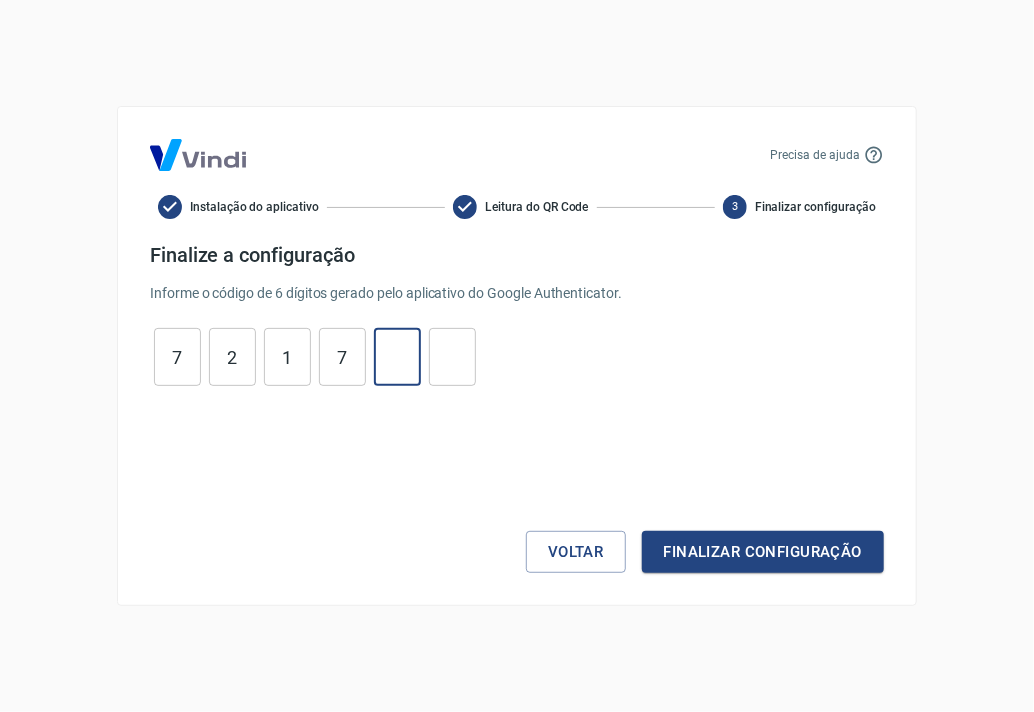 type on "7" 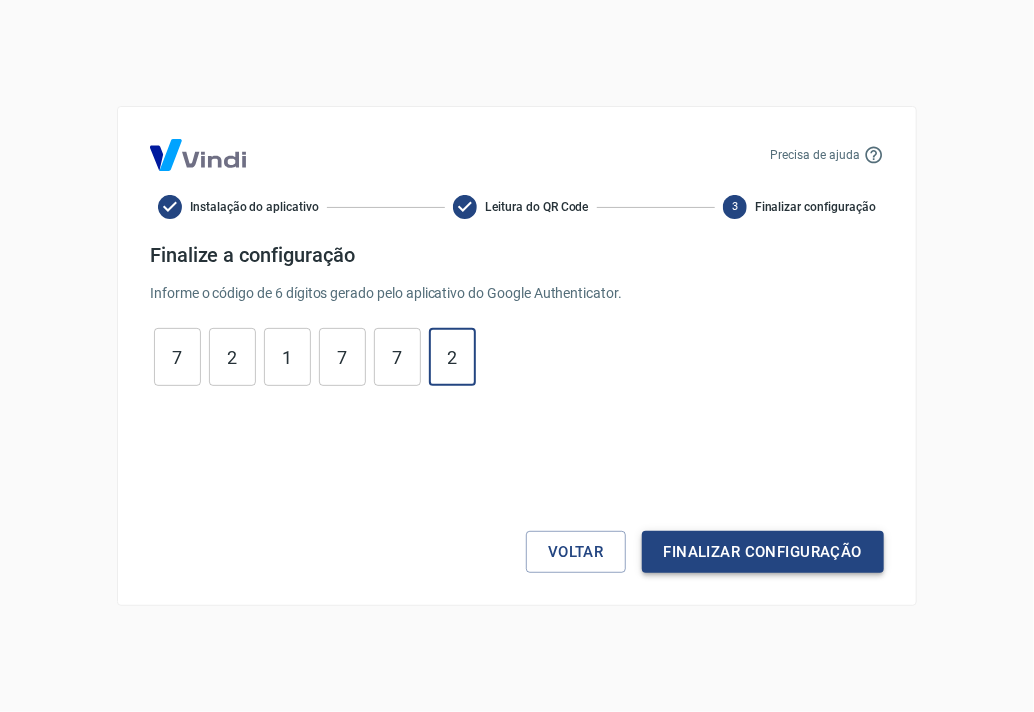 type on "2" 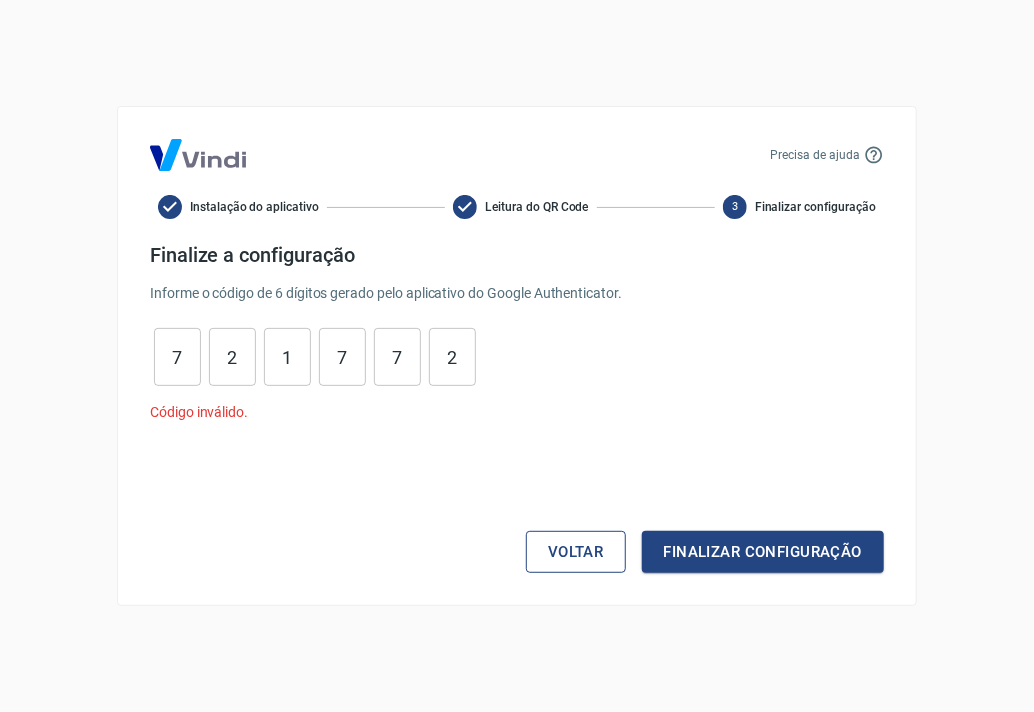 click on "Voltar" at bounding box center [576, 552] 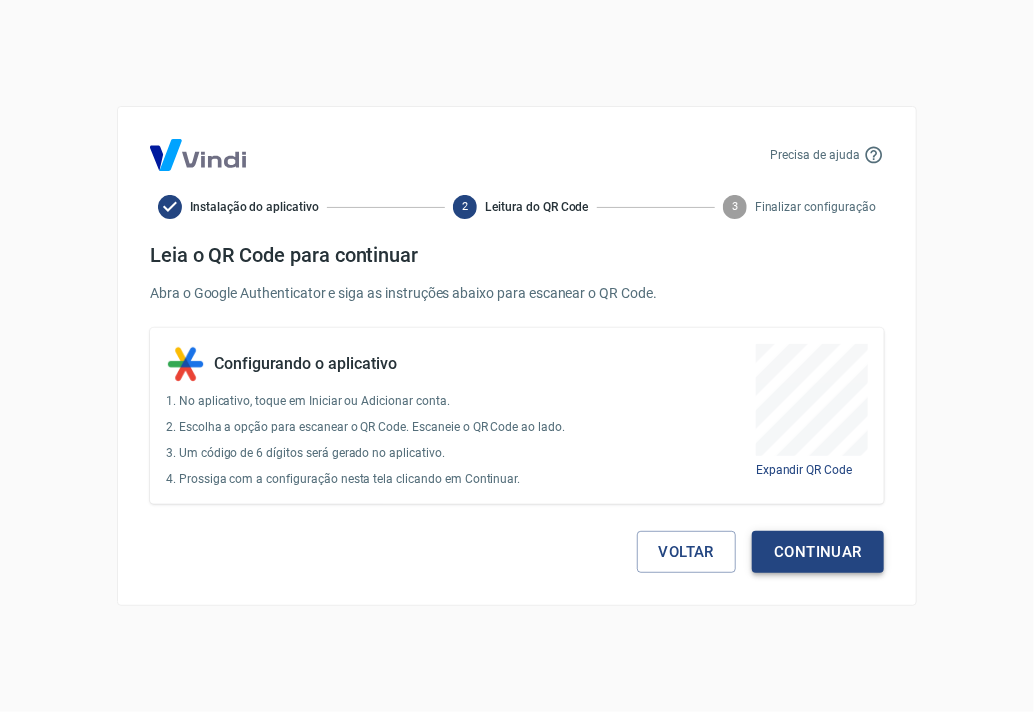 click on "Continuar" at bounding box center [818, 552] 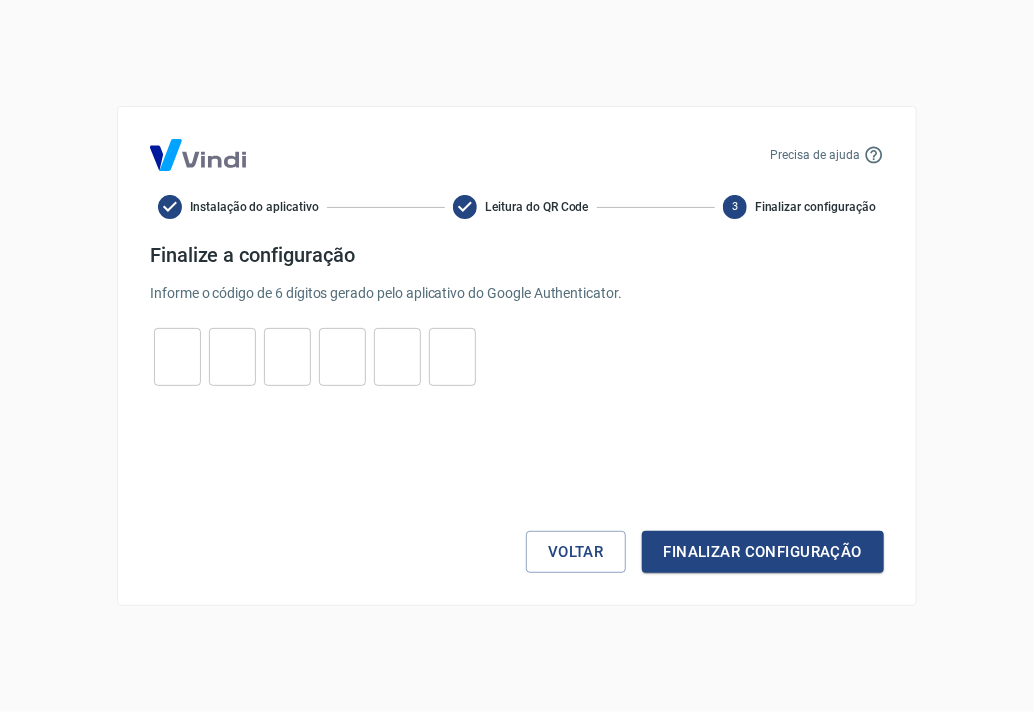 click at bounding box center (177, 357) 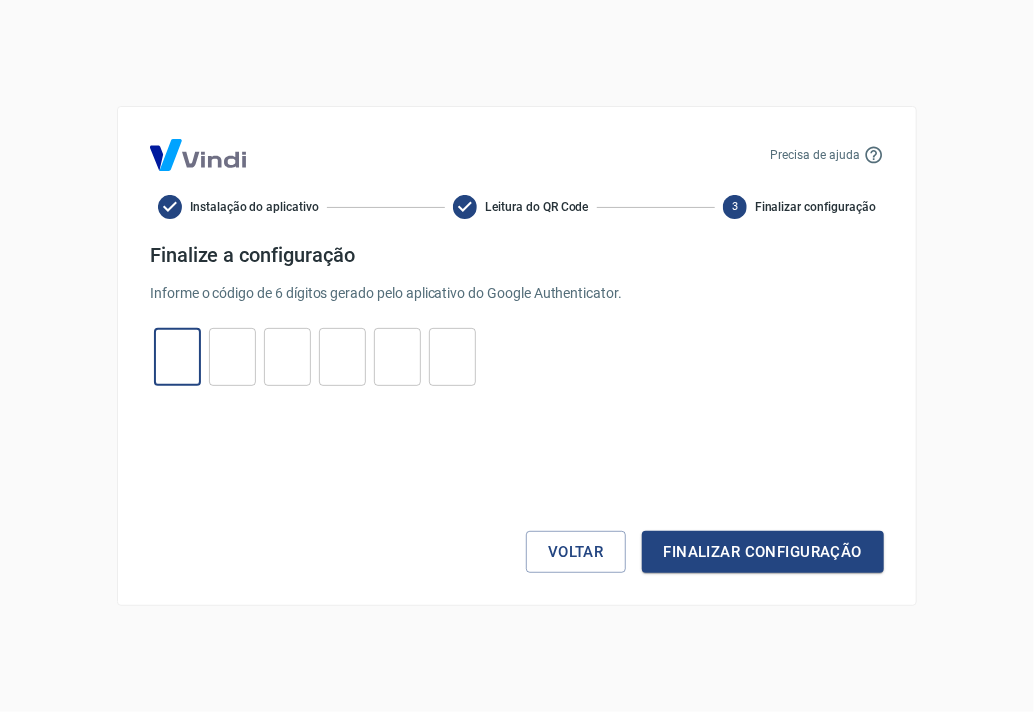 type on "0" 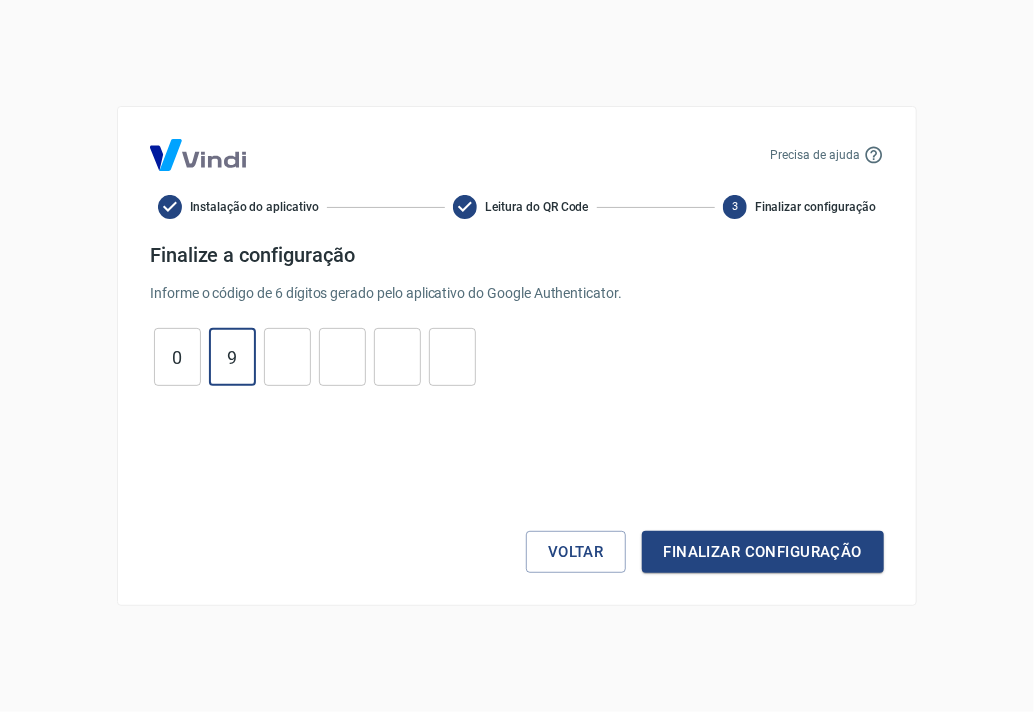 type on "9" 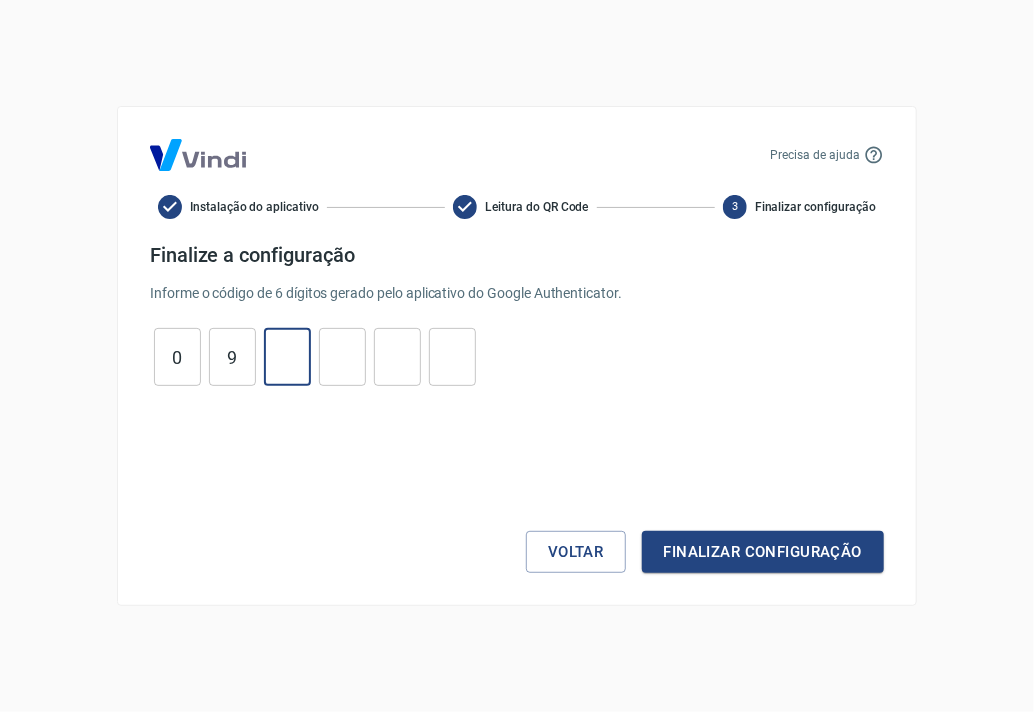 type on "9" 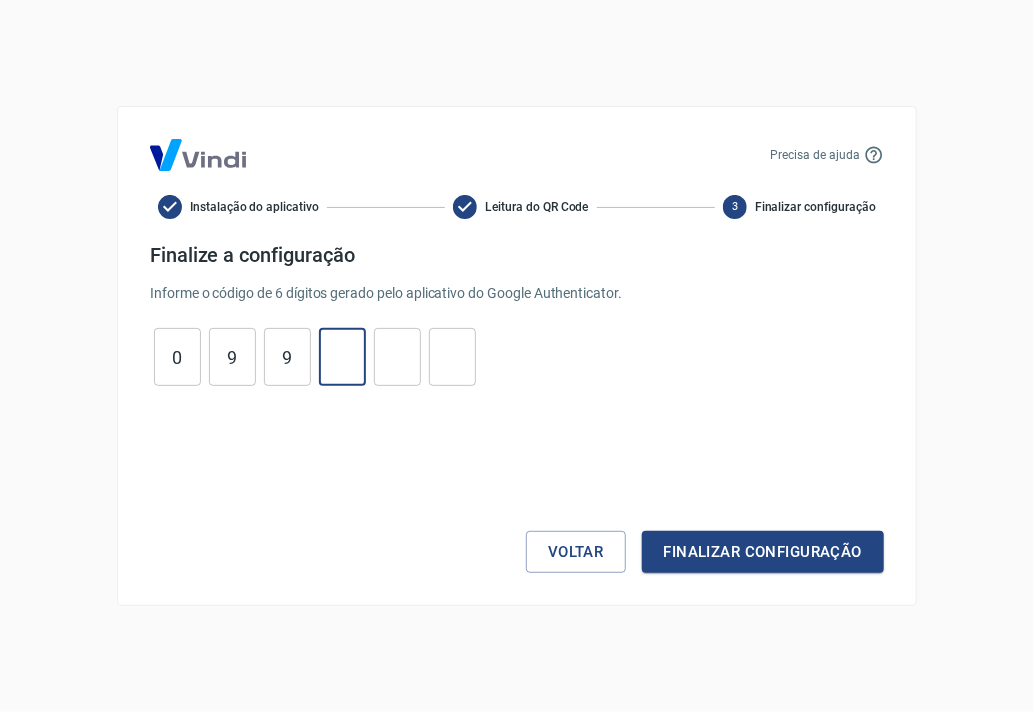 type on "0" 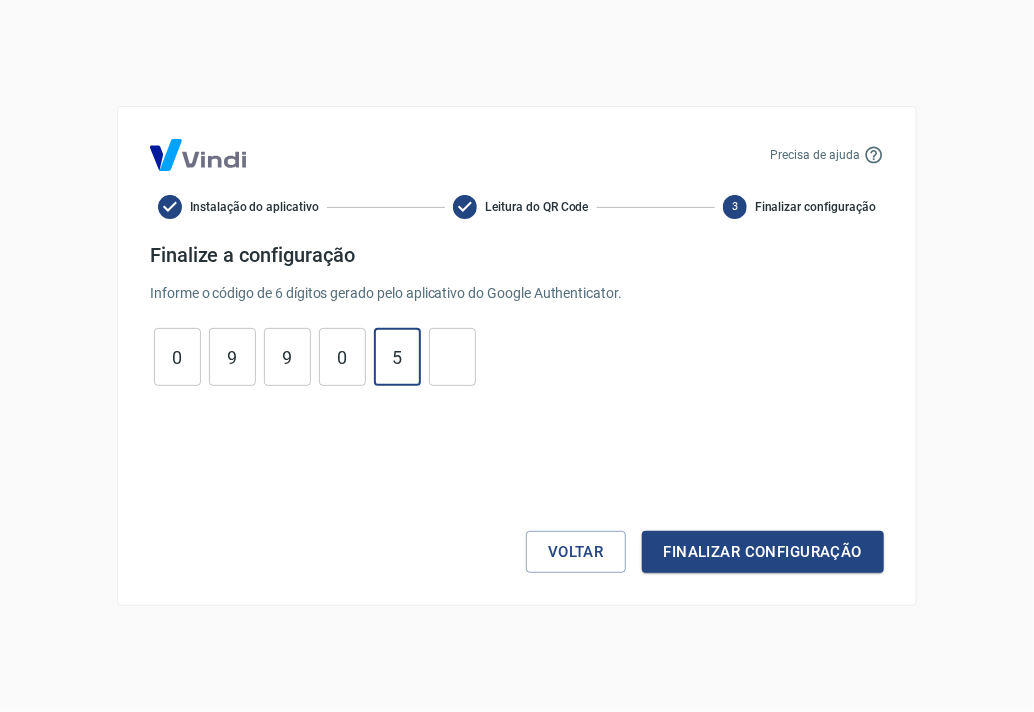 type on "5" 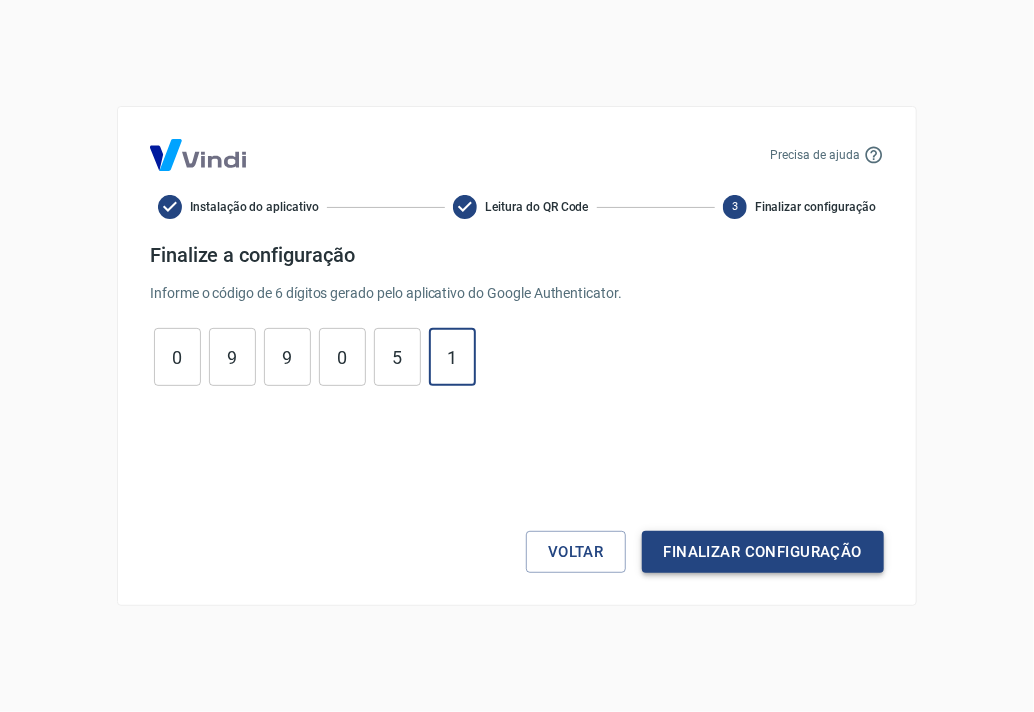 type on "1" 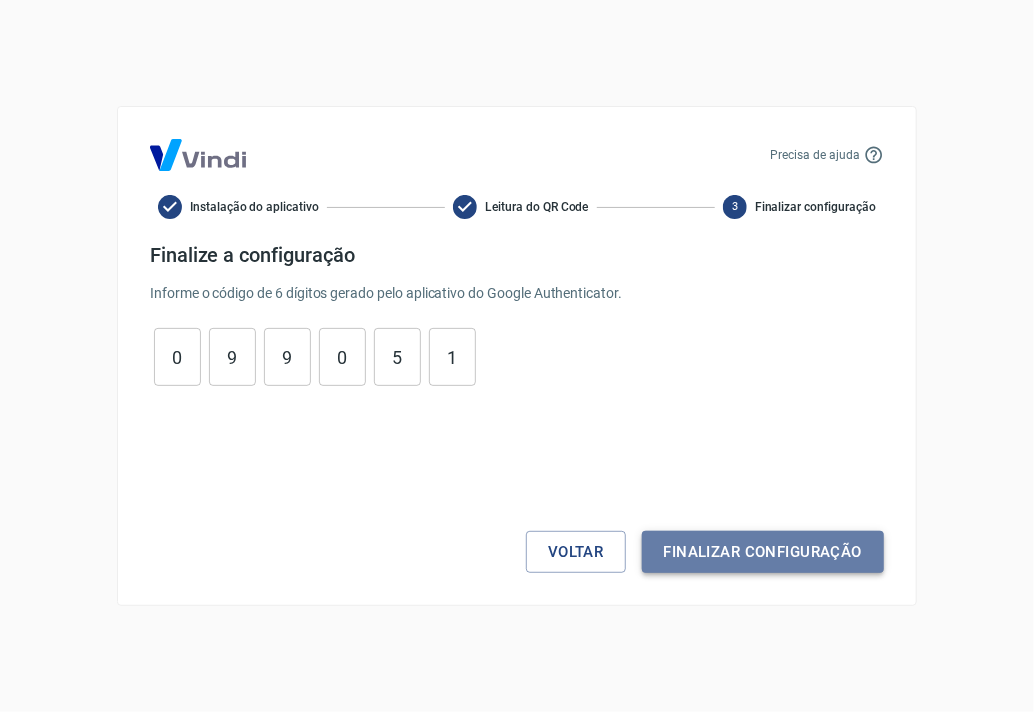 click on "Finalizar configuração" at bounding box center [763, 552] 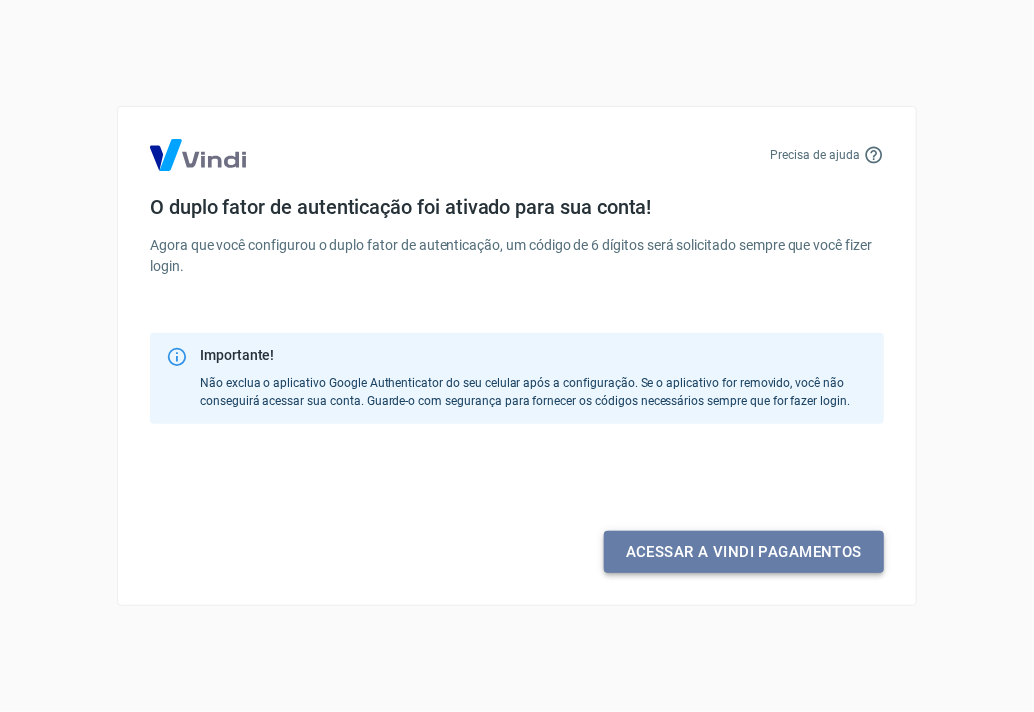 click on "Acessar a Vindi pagamentos" at bounding box center [744, 552] 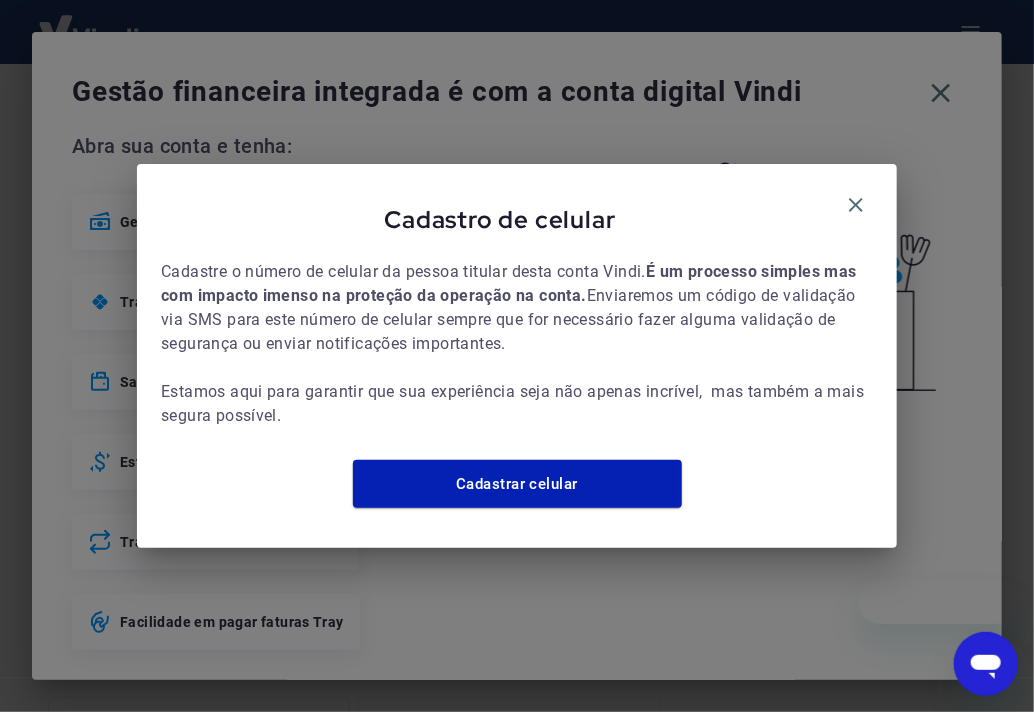 scroll, scrollTop: 0, scrollLeft: 0, axis: both 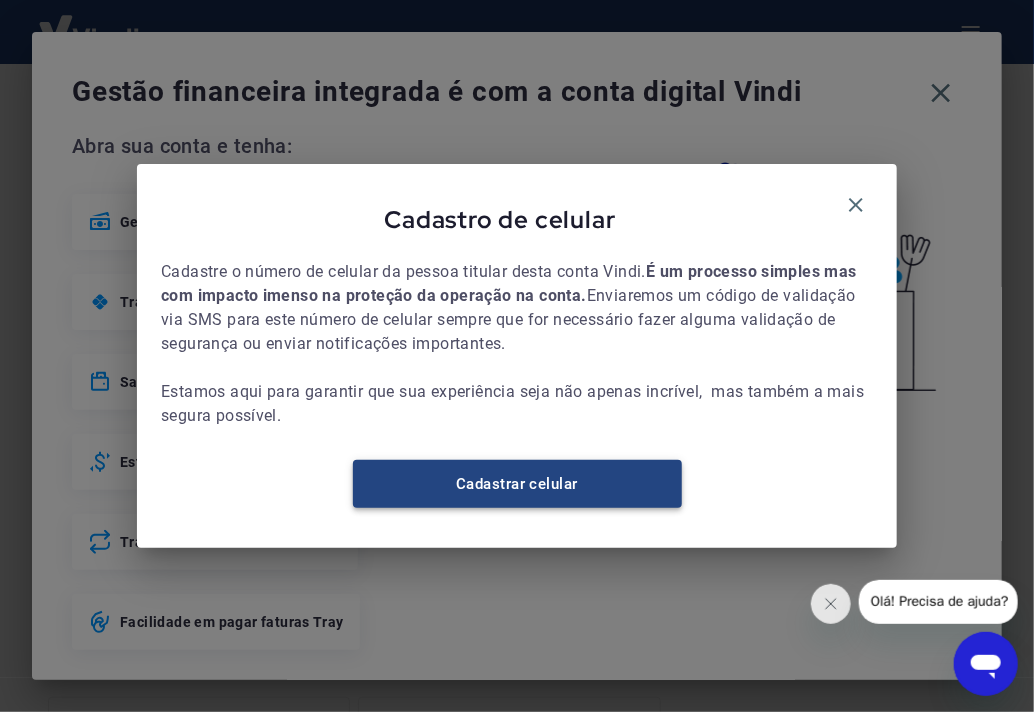 click on "Cadastrar celular" at bounding box center [517, 484] 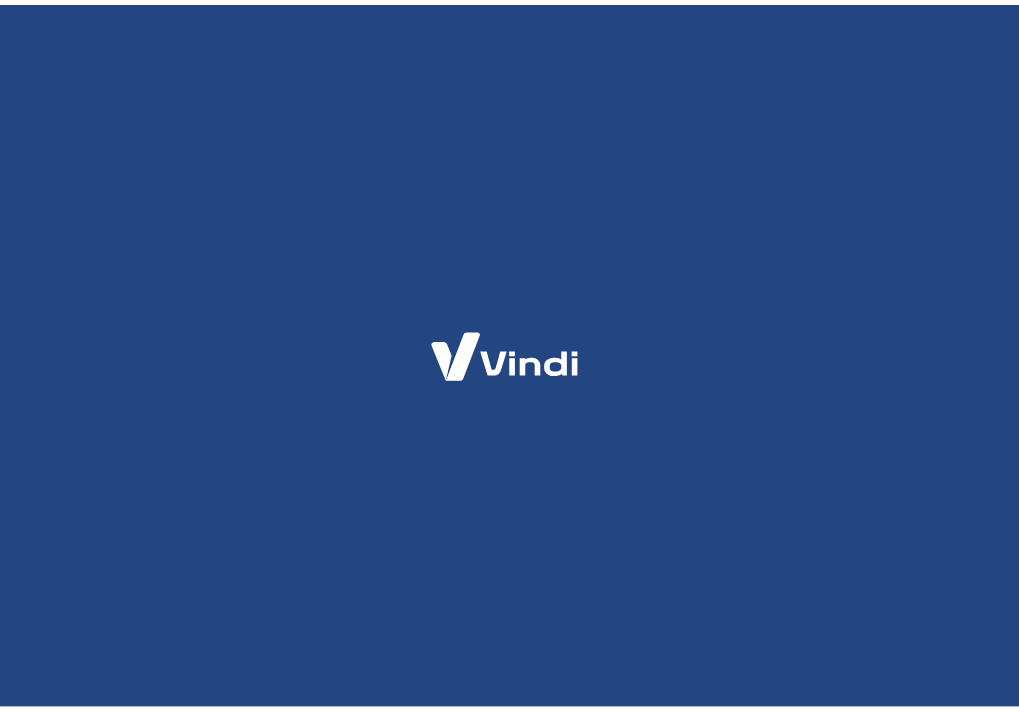 scroll, scrollTop: 0, scrollLeft: 0, axis: both 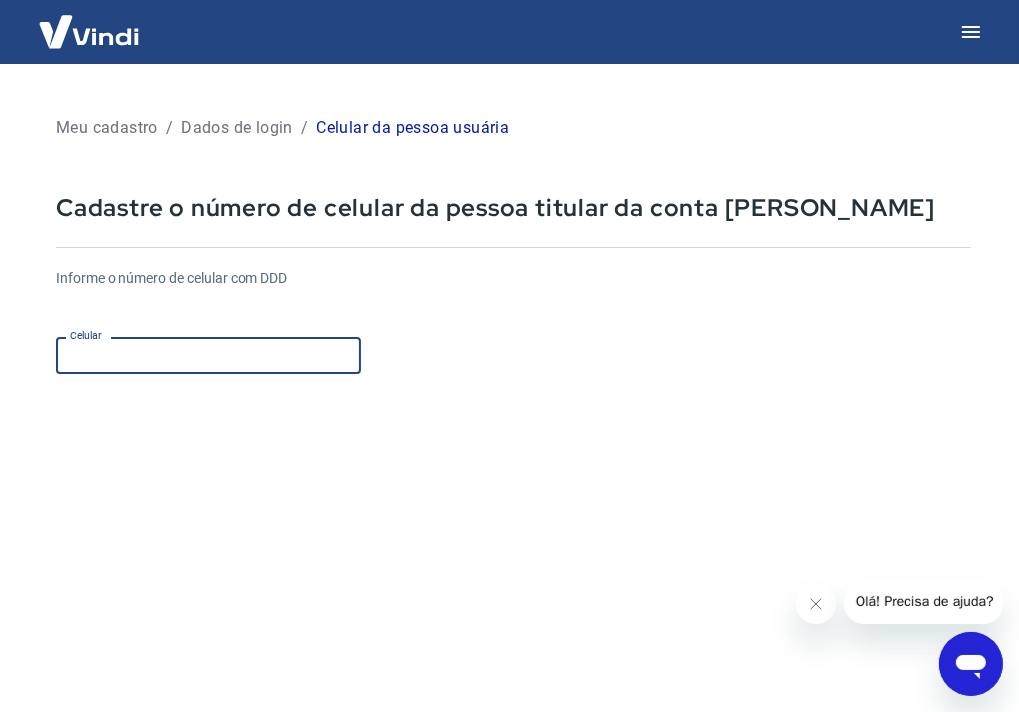 click on "Celular" at bounding box center (208, 355) 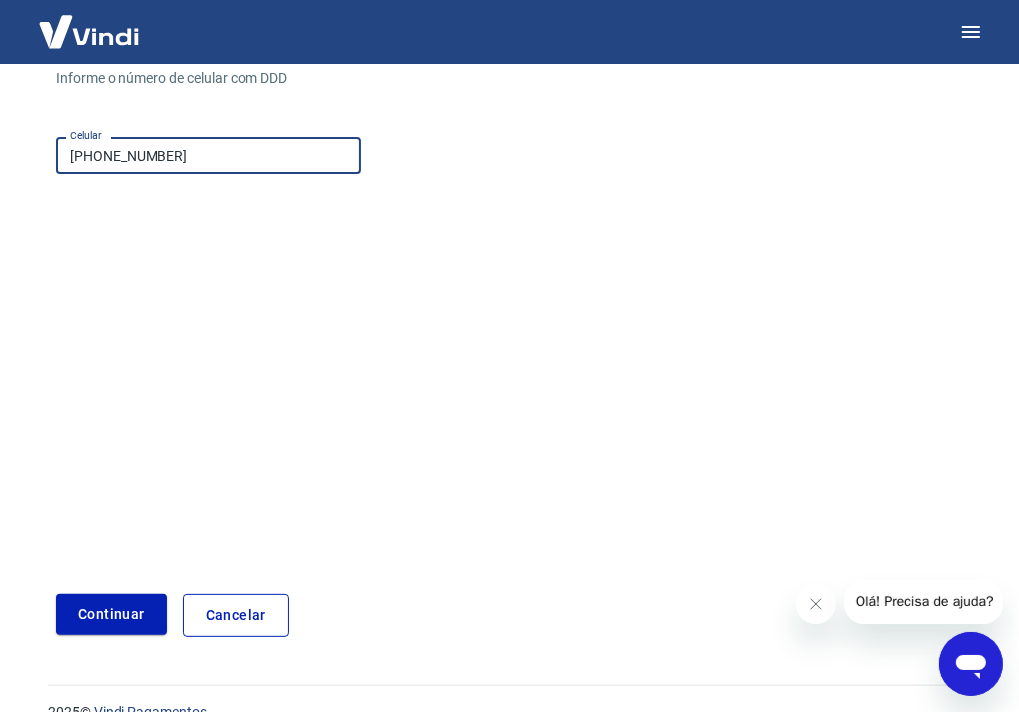 scroll, scrollTop: 234, scrollLeft: 0, axis: vertical 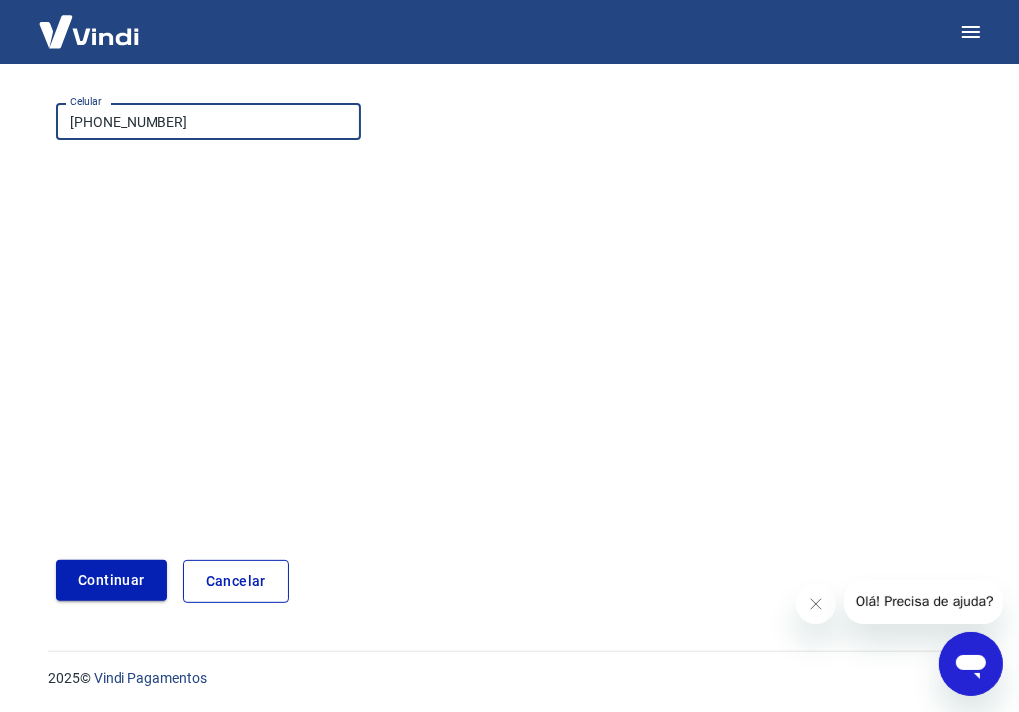 type on "(11) 95653-1031" 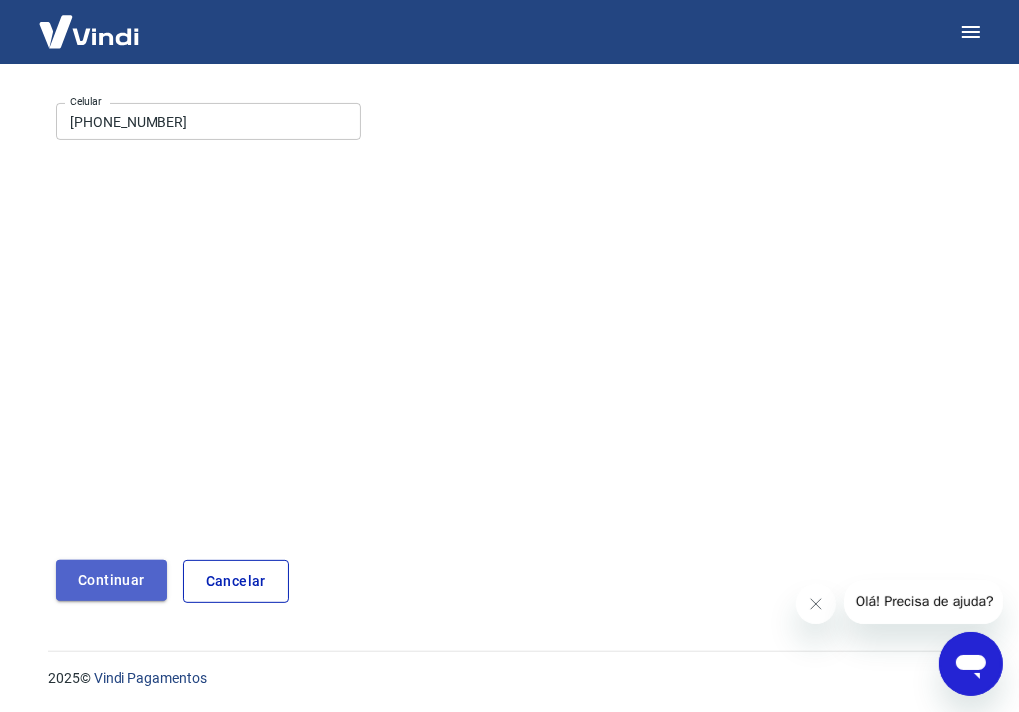 click on "Continuar" at bounding box center [111, 580] 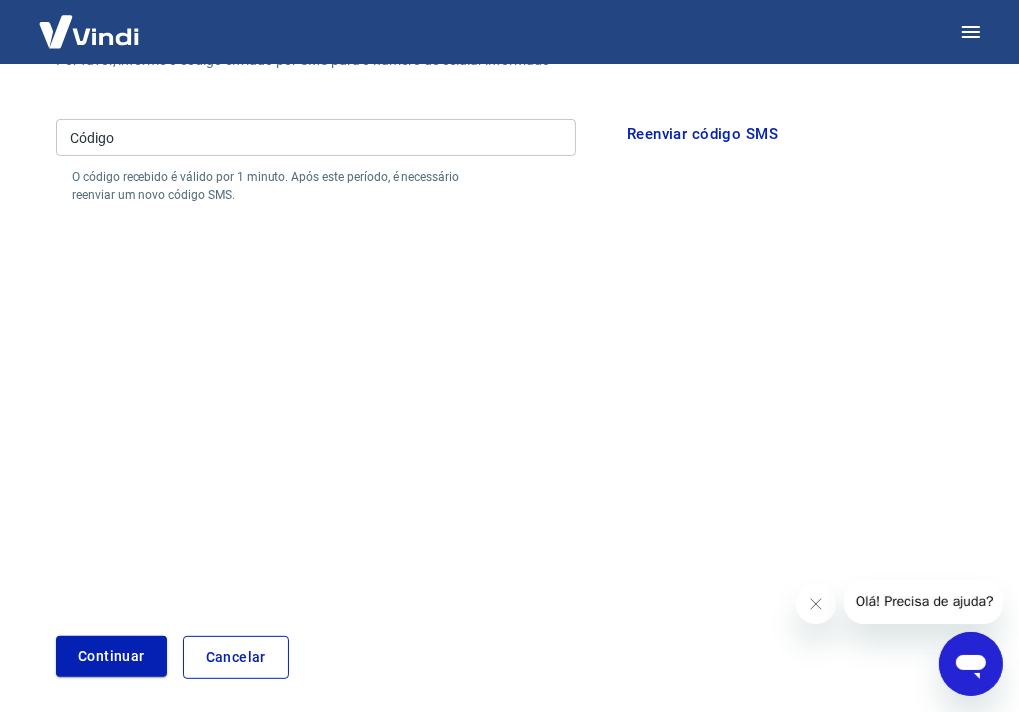 scroll, scrollTop: 134, scrollLeft: 0, axis: vertical 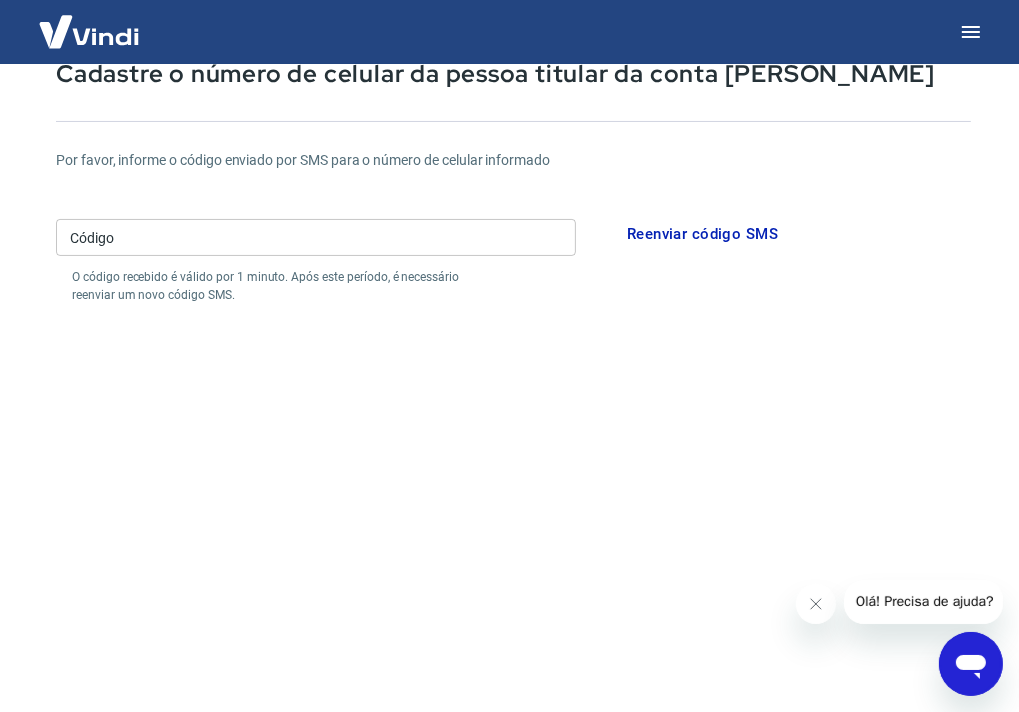 click on "Código" at bounding box center [316, 237] 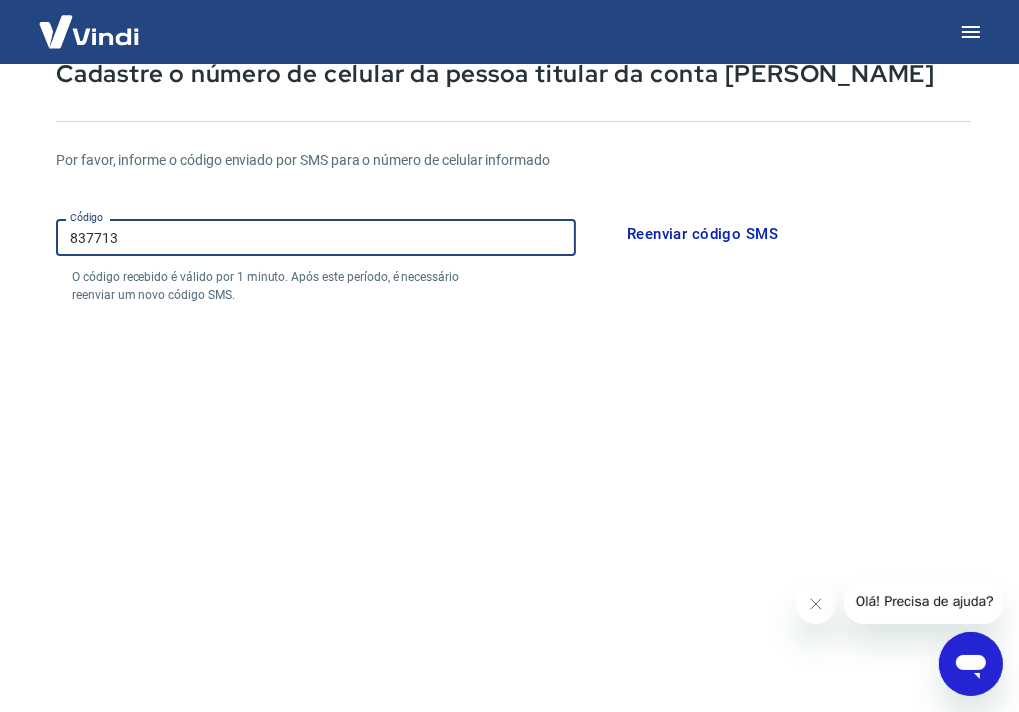 scroll, scrollTop: 310, scrollLeft: 0, axis: vertical 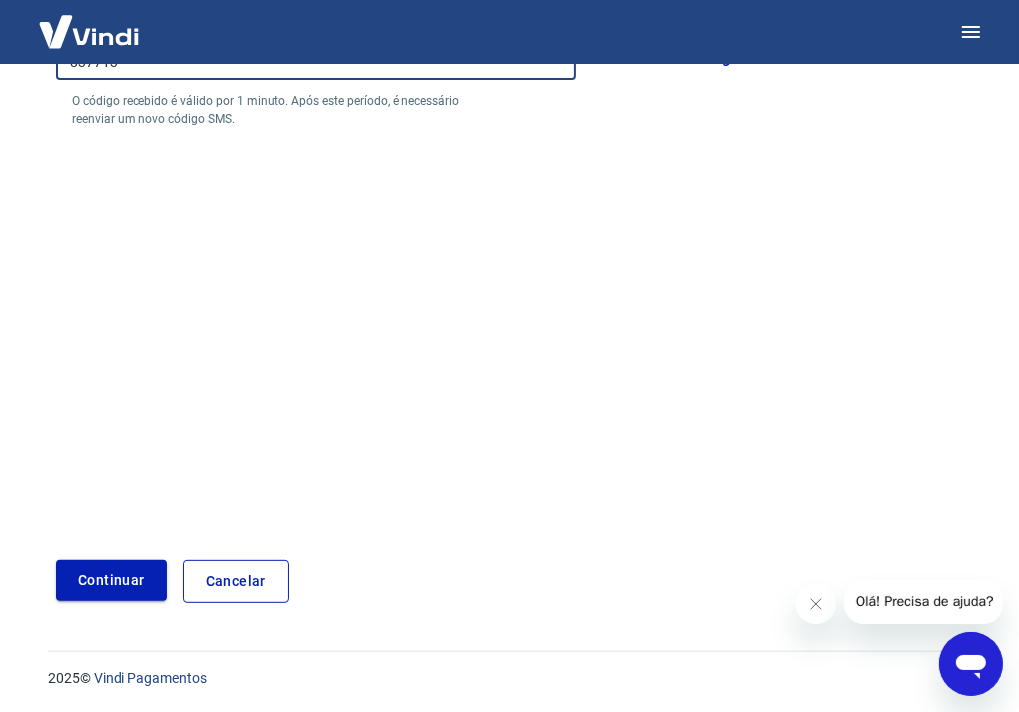 type on "837713" 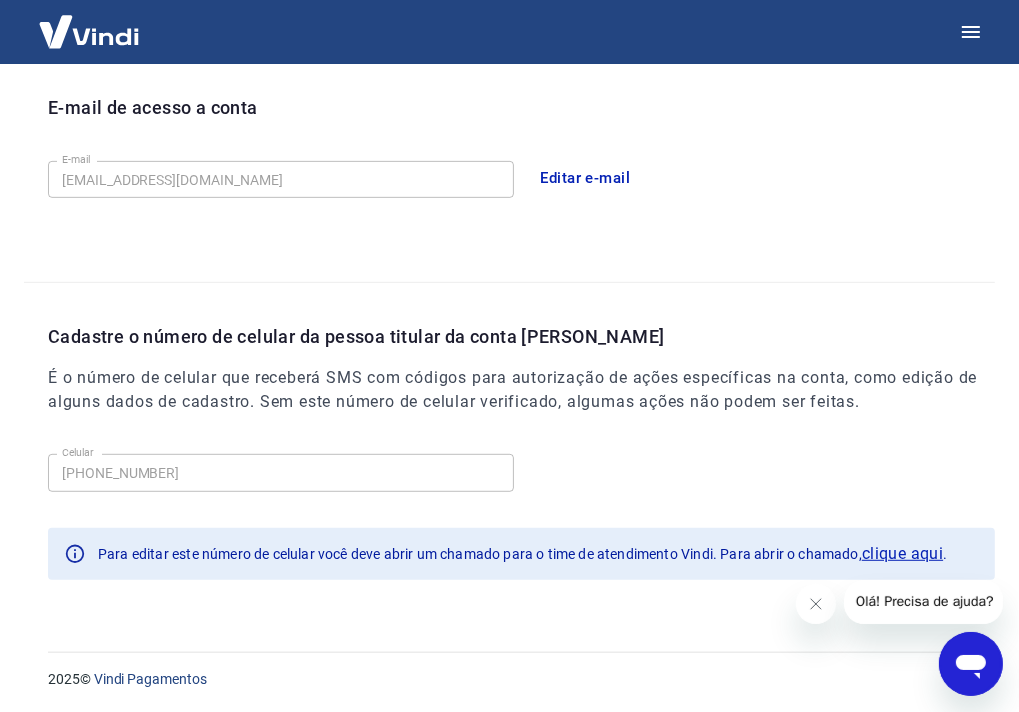scroll, scrollTop: 552, scrollLeft: 0, axis: vertical 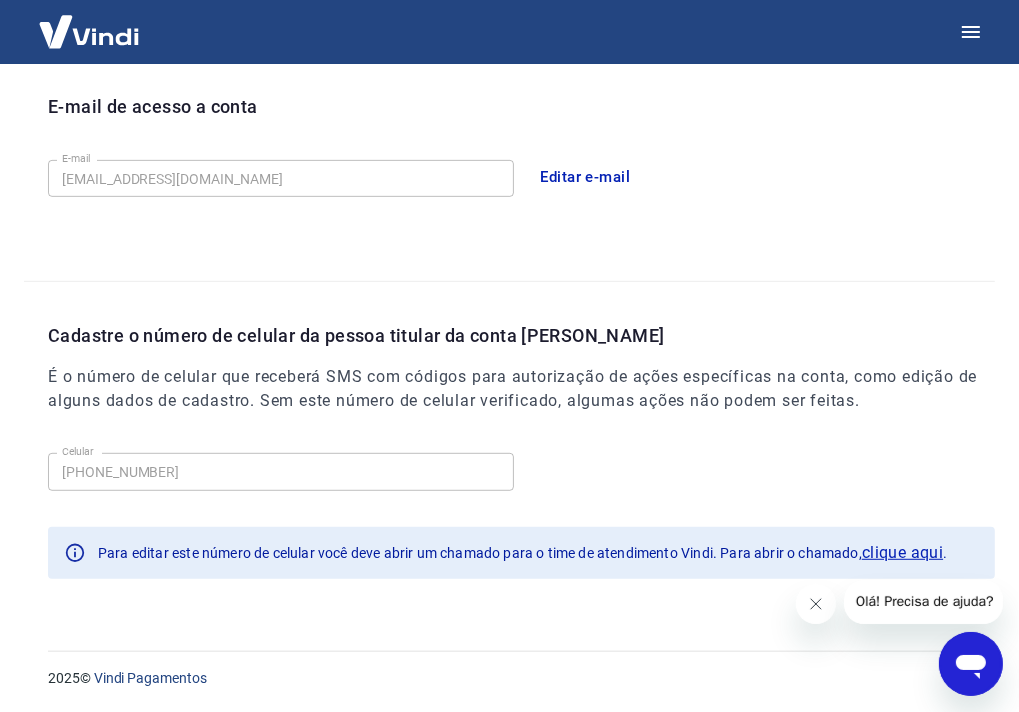 click 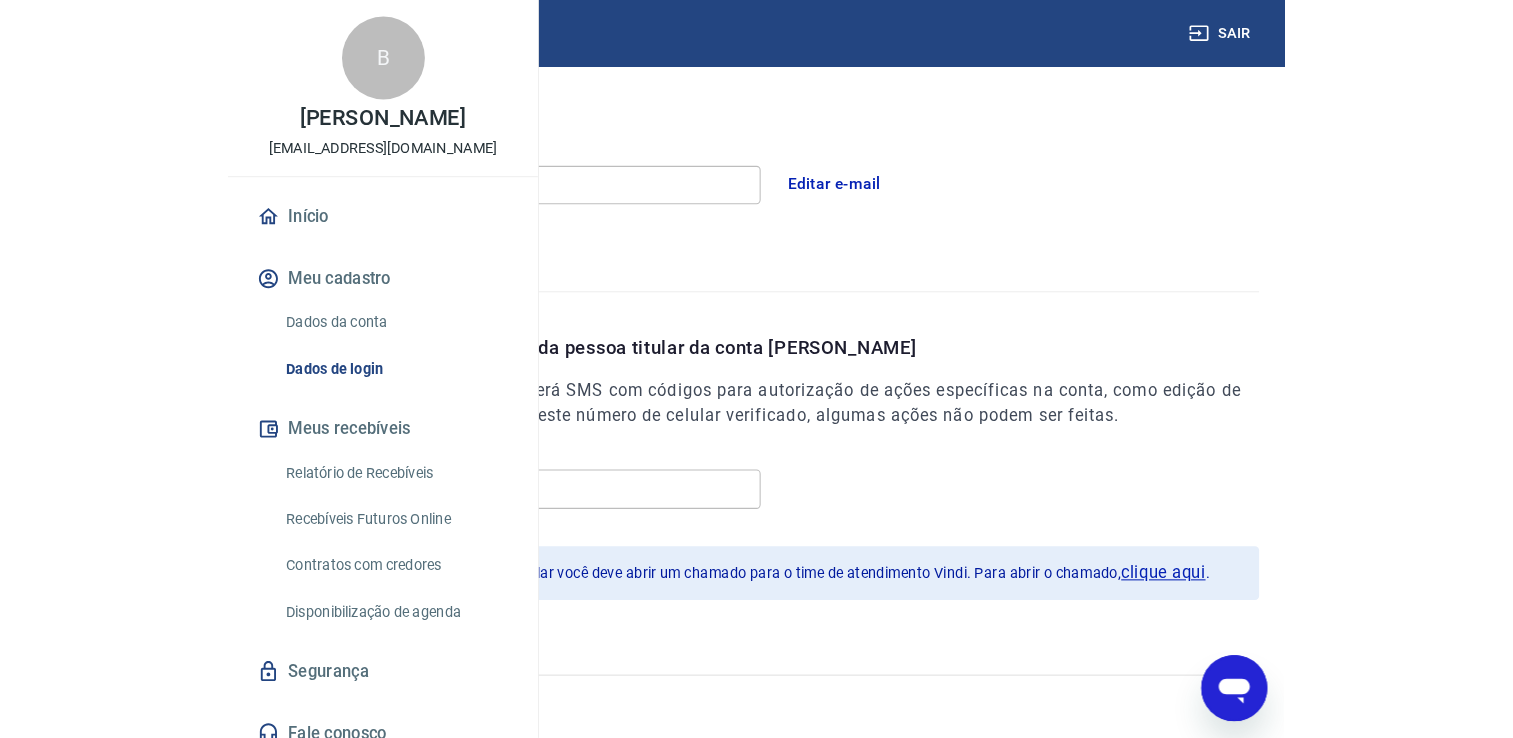 scroll, scrollTop: 525, scrollLeft: 0, axis: vertical 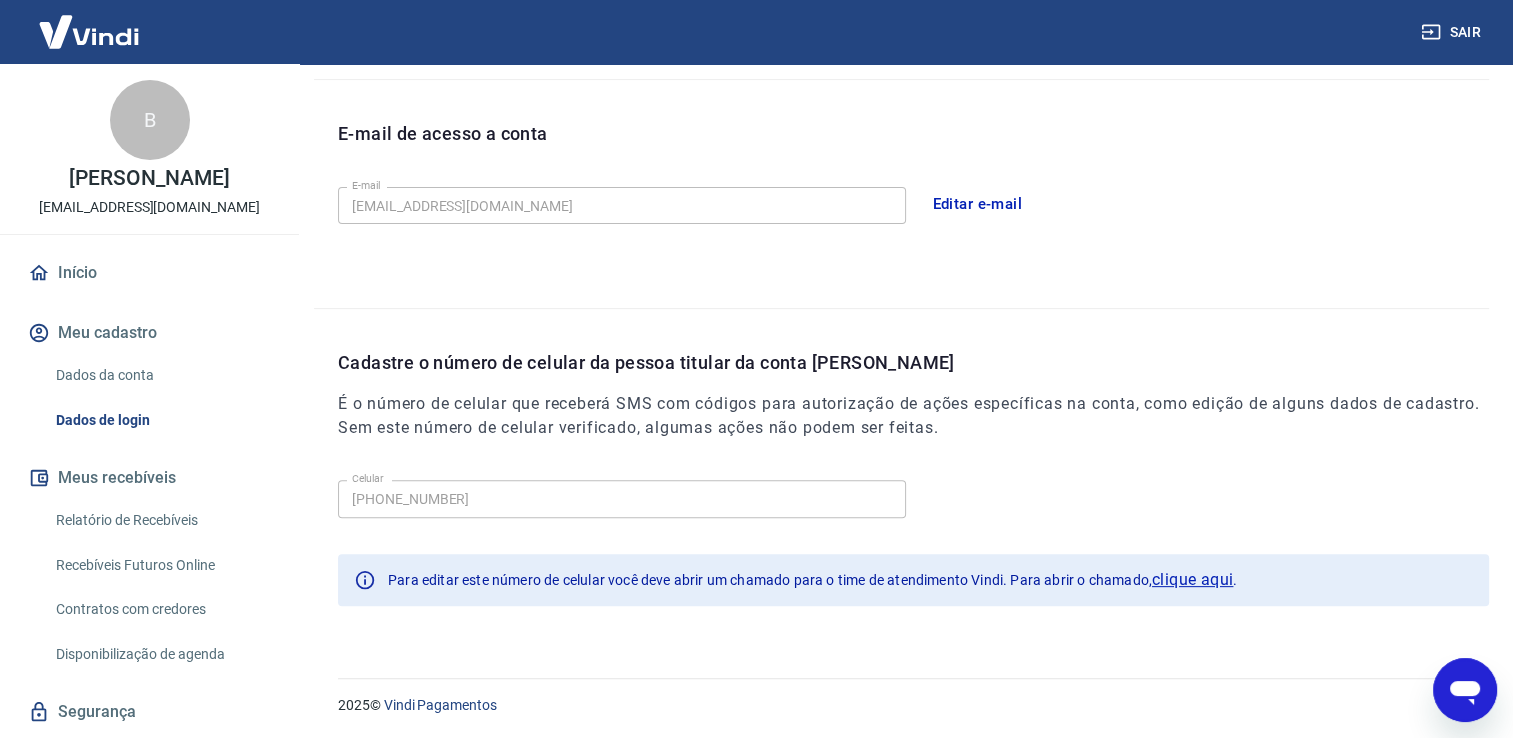 click on "Meu cadastro" at bounding box center [149, 333] 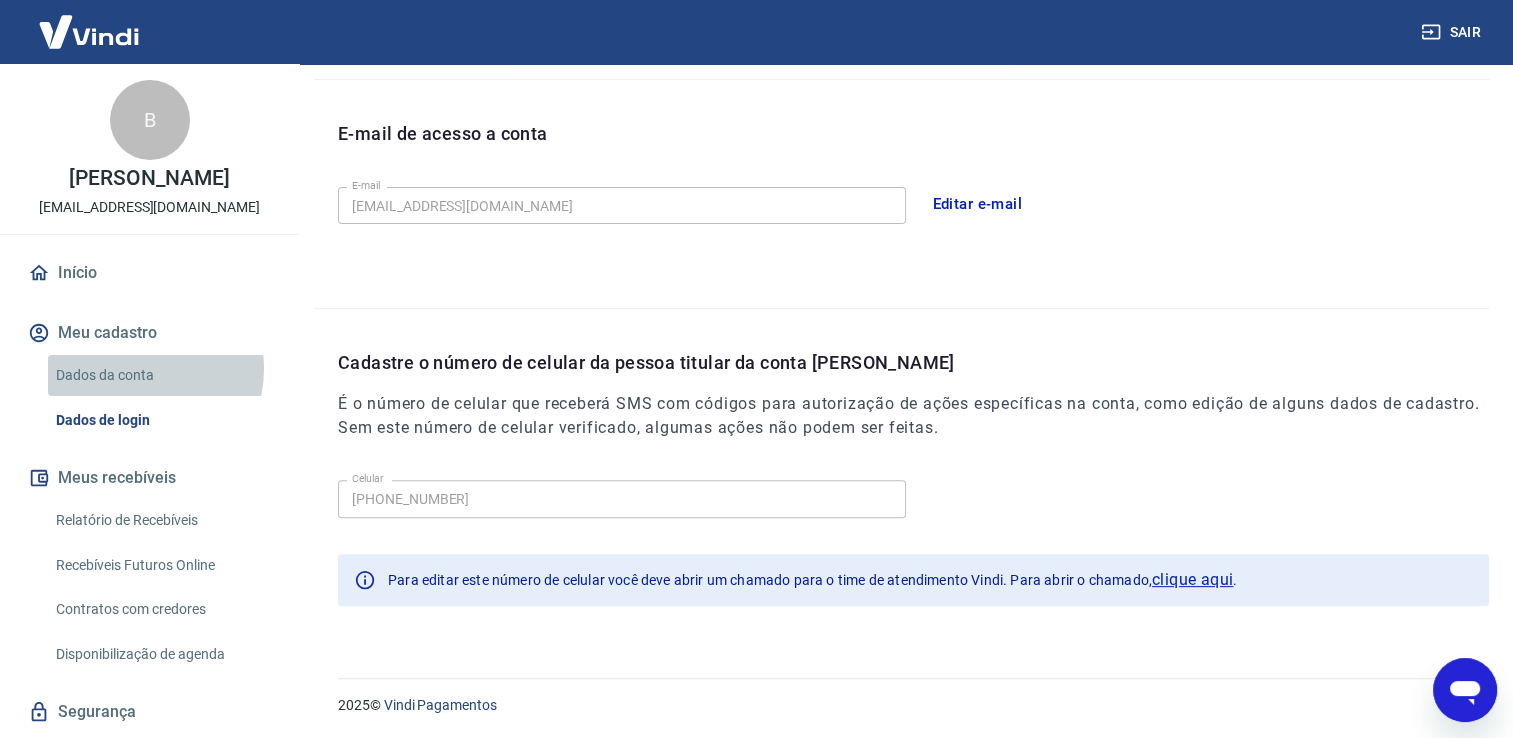 click on "Dados da conta" at bounding box center [161, 375] 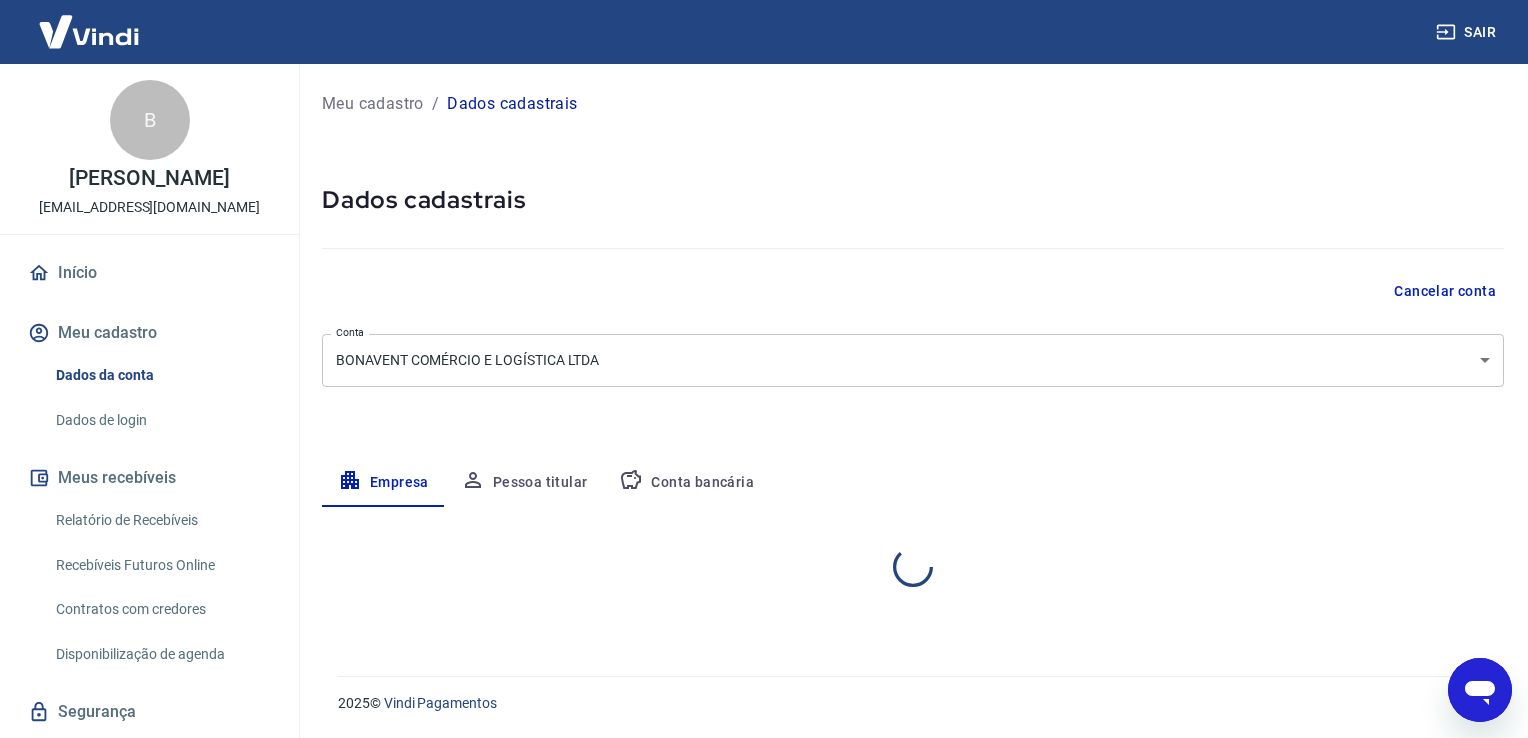 select on "SC" 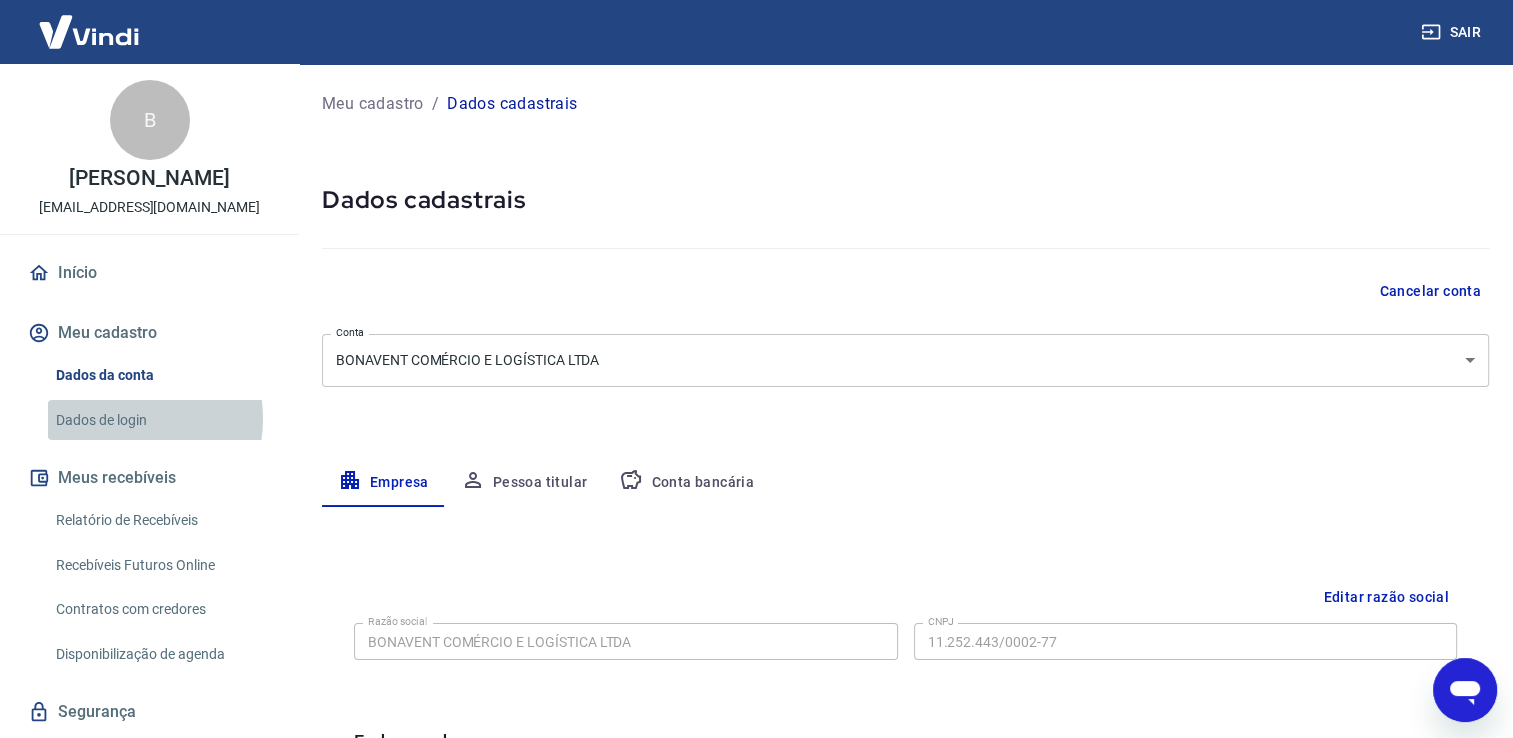 click on "Dados de login" at bounding box center (161, 420) 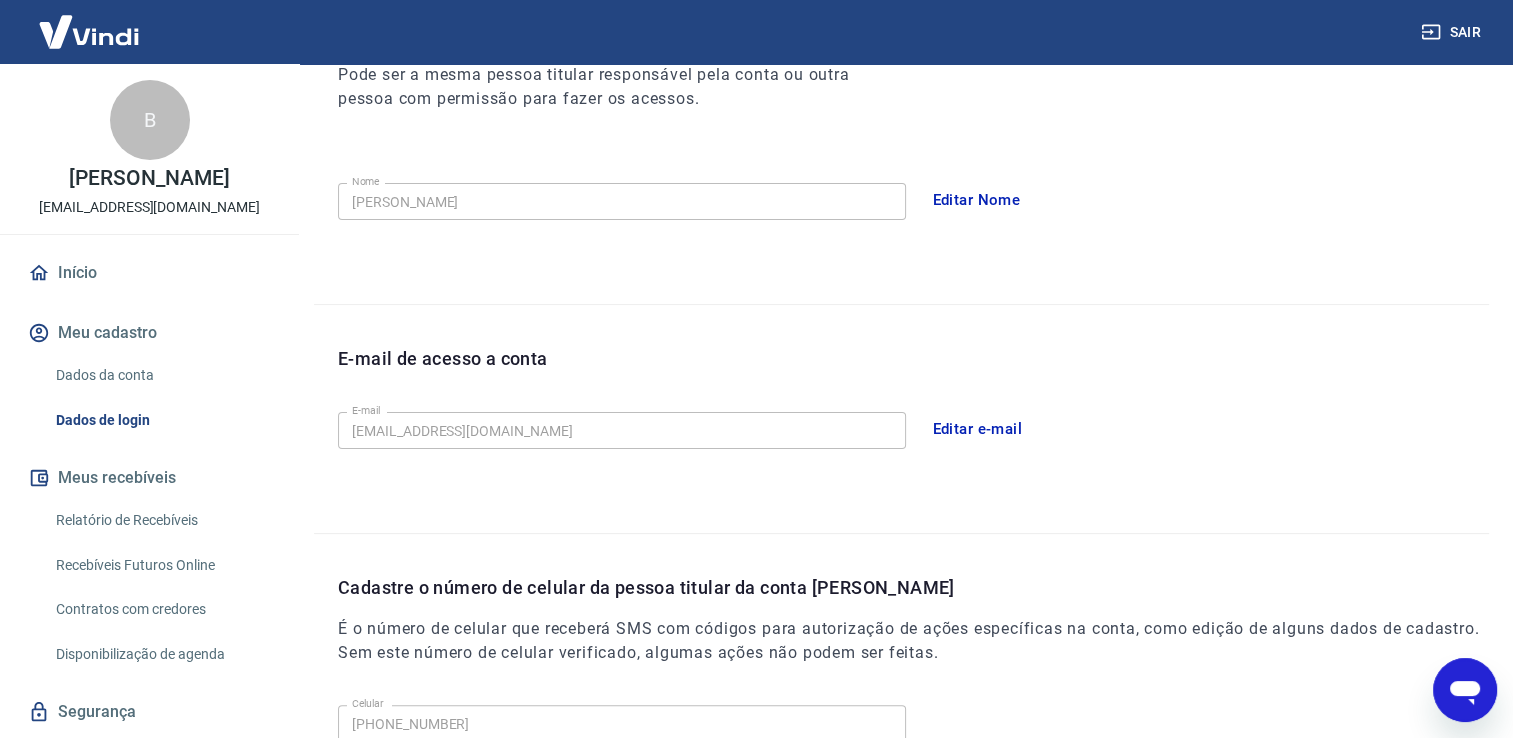 scroll, scrollTop: 525, scrollLeft: 0, axis: vertical 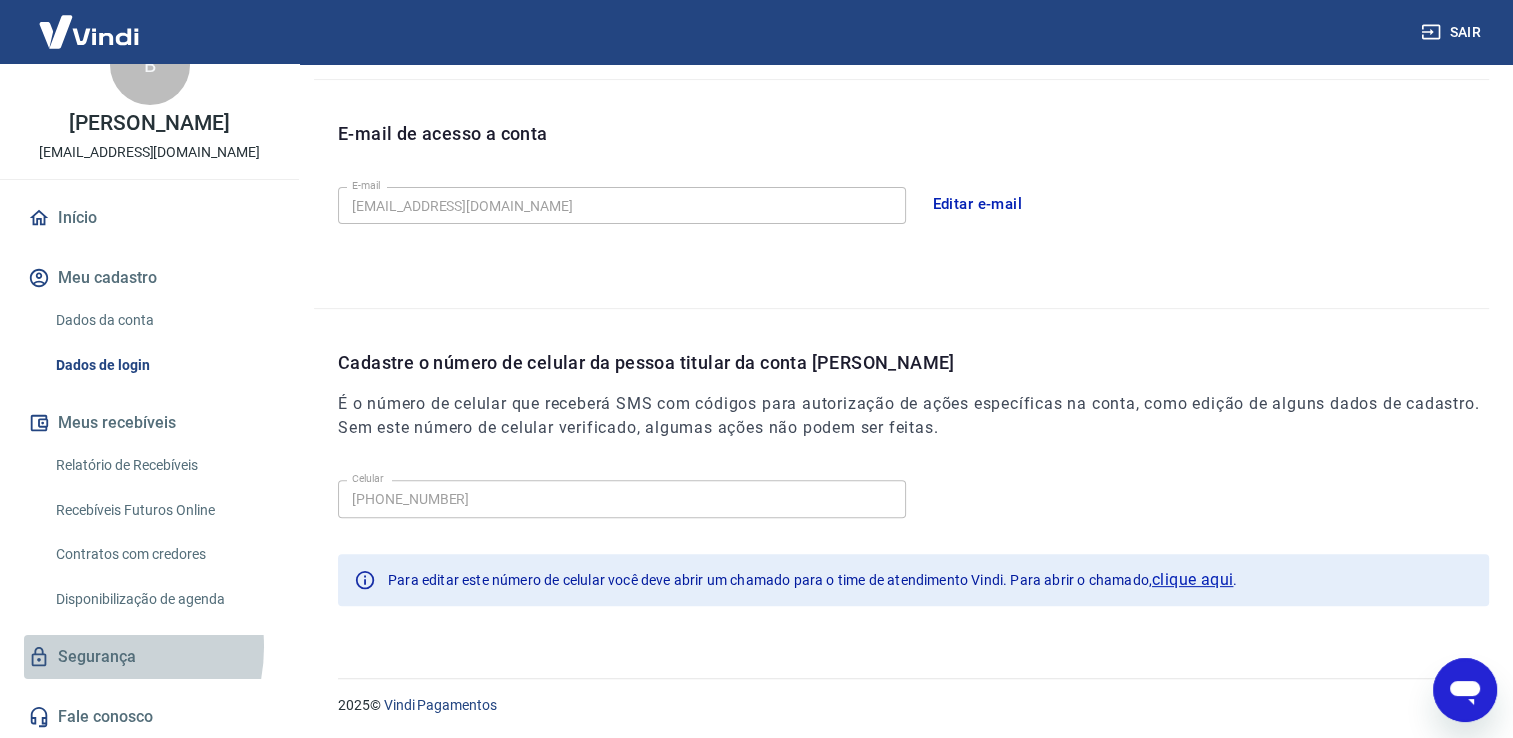 click on "Segurança" at bounding box center (149, 657) 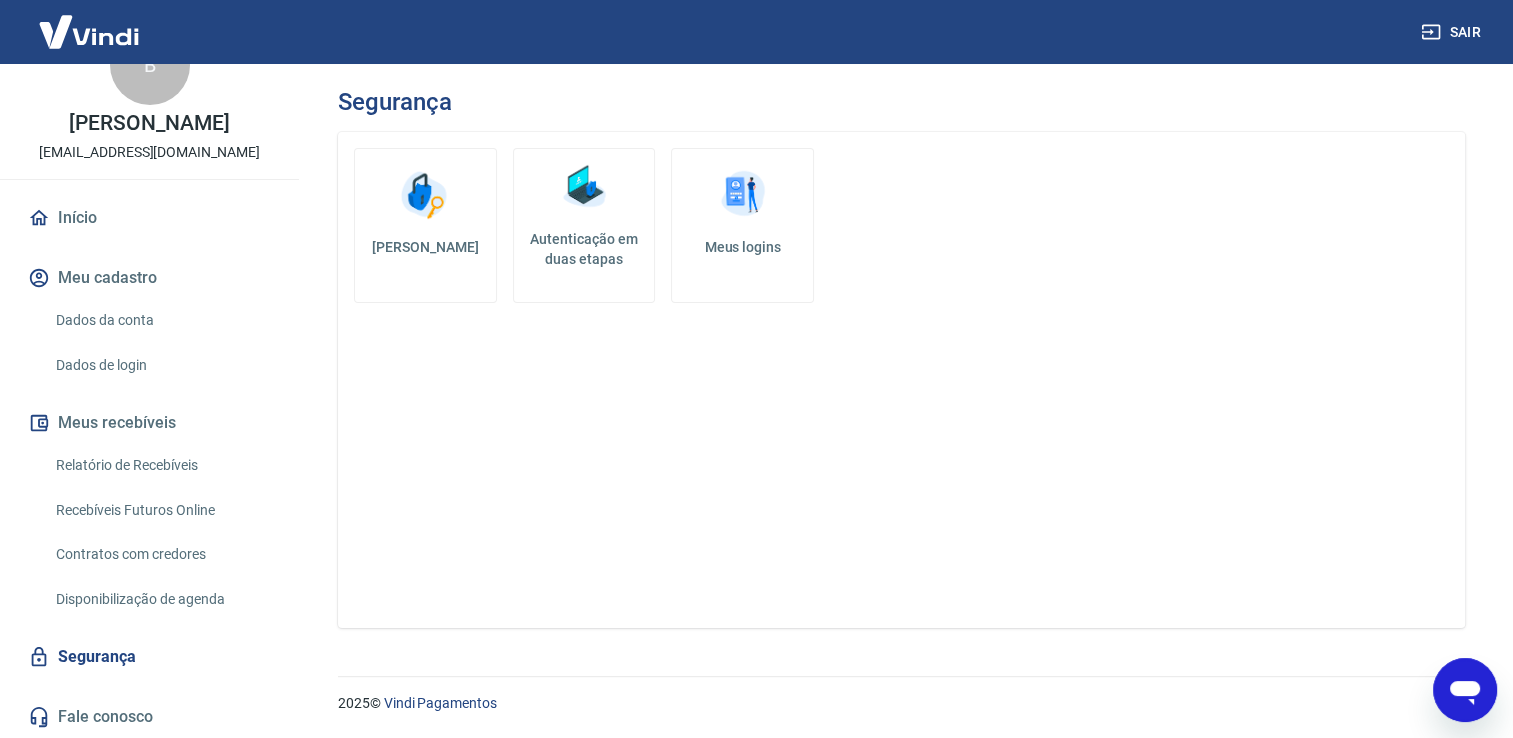 scroll, scrollTop: 0, scrollLeft: 0, axis: both 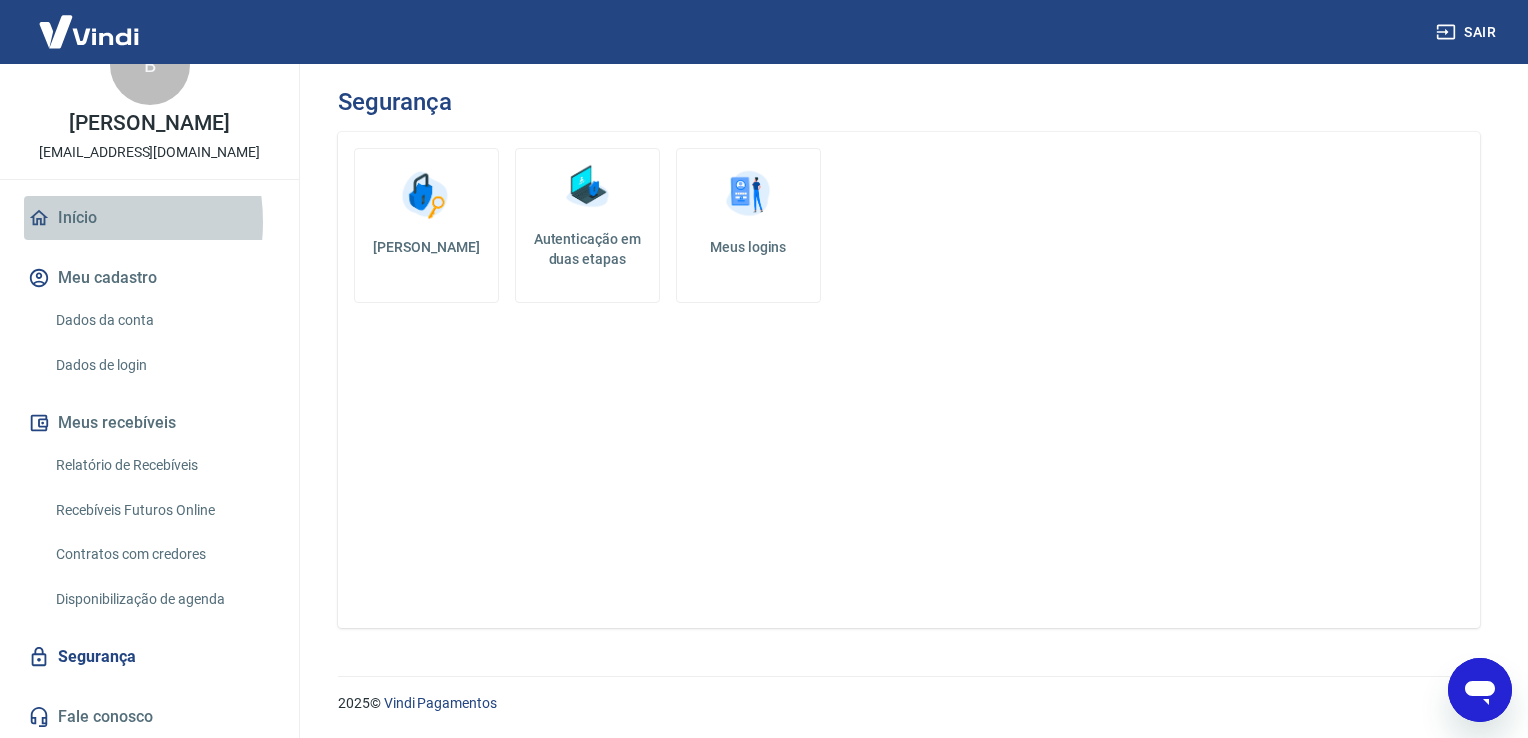 click on "Início" at bounding box center [149, 218] 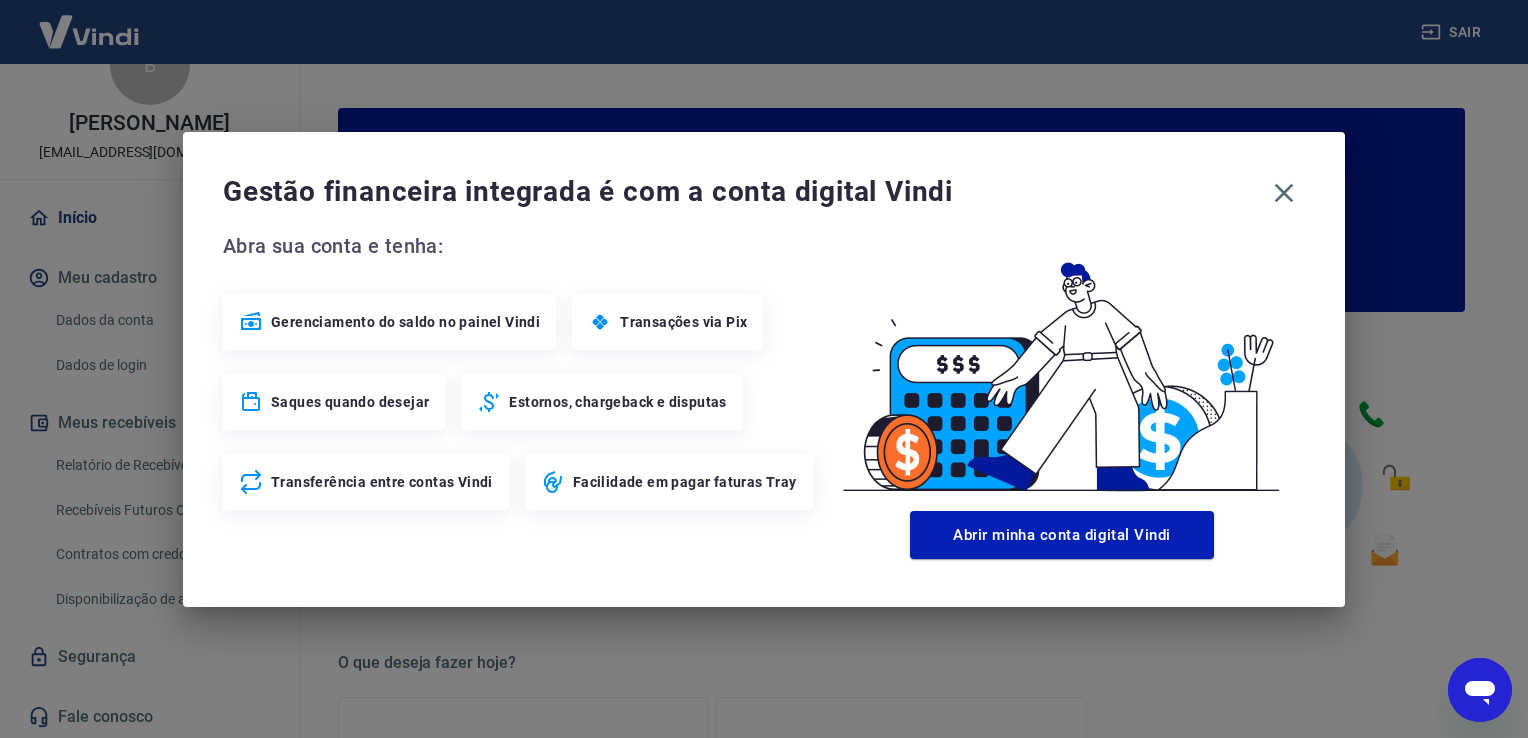 click on "Estornos, chargeback e disputas" at bounding box center (601, 402) 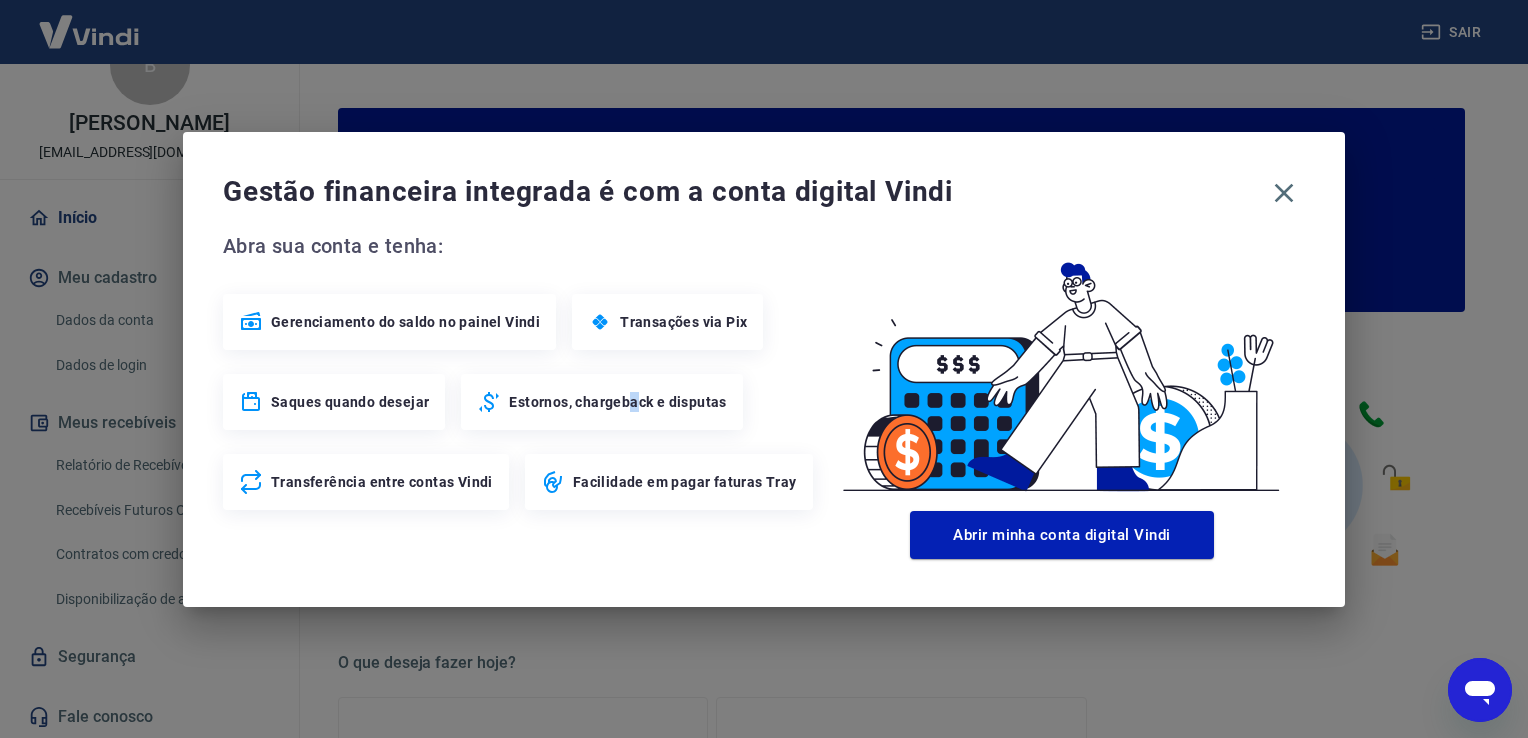 click on "Estornos, chargeback e disputas" at bounding box center [617, 402] 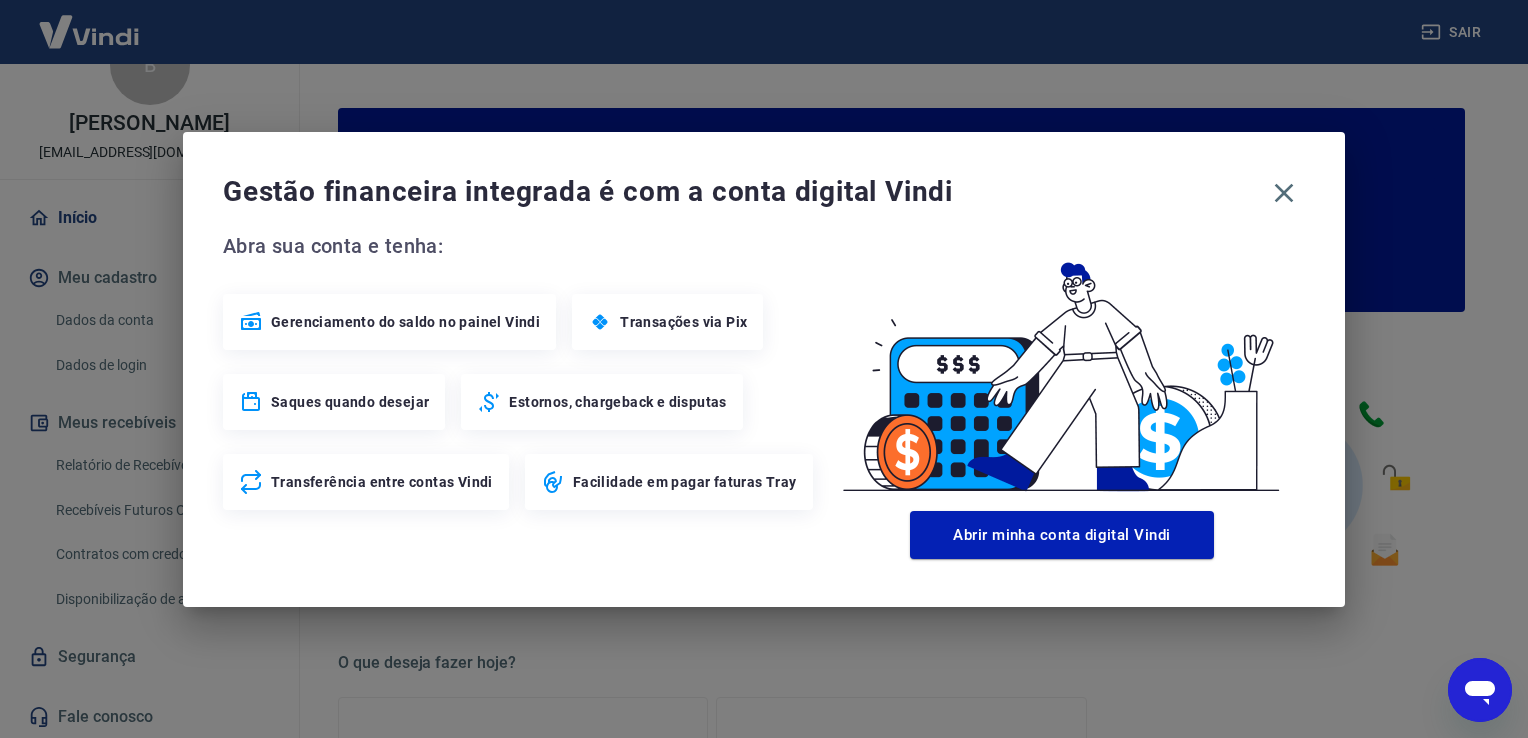 click on "Estornos, chargeback e disputas" at bounding box center (601, 402) 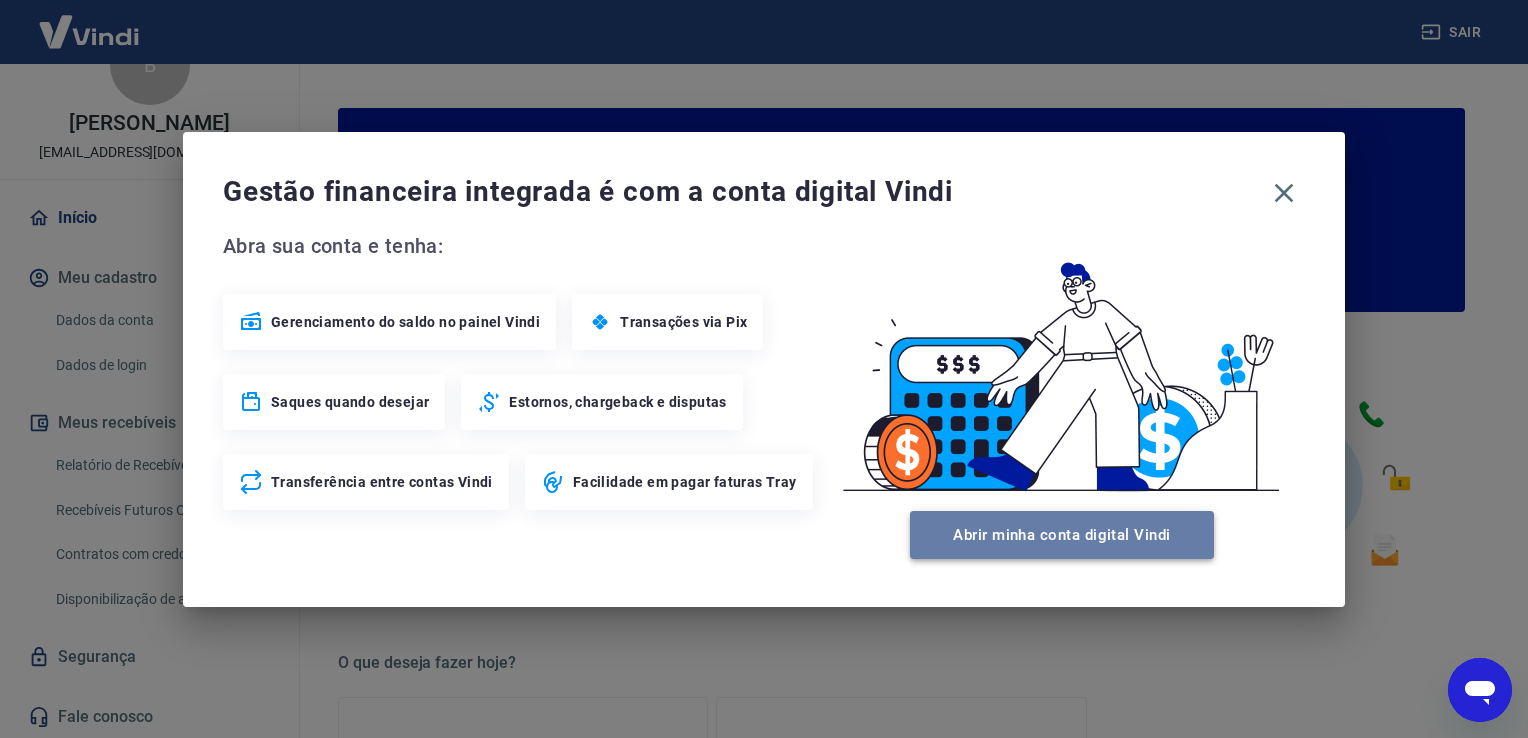 click on "Abrir minha conta digital Vindi" at bounding box center (1062, 535) 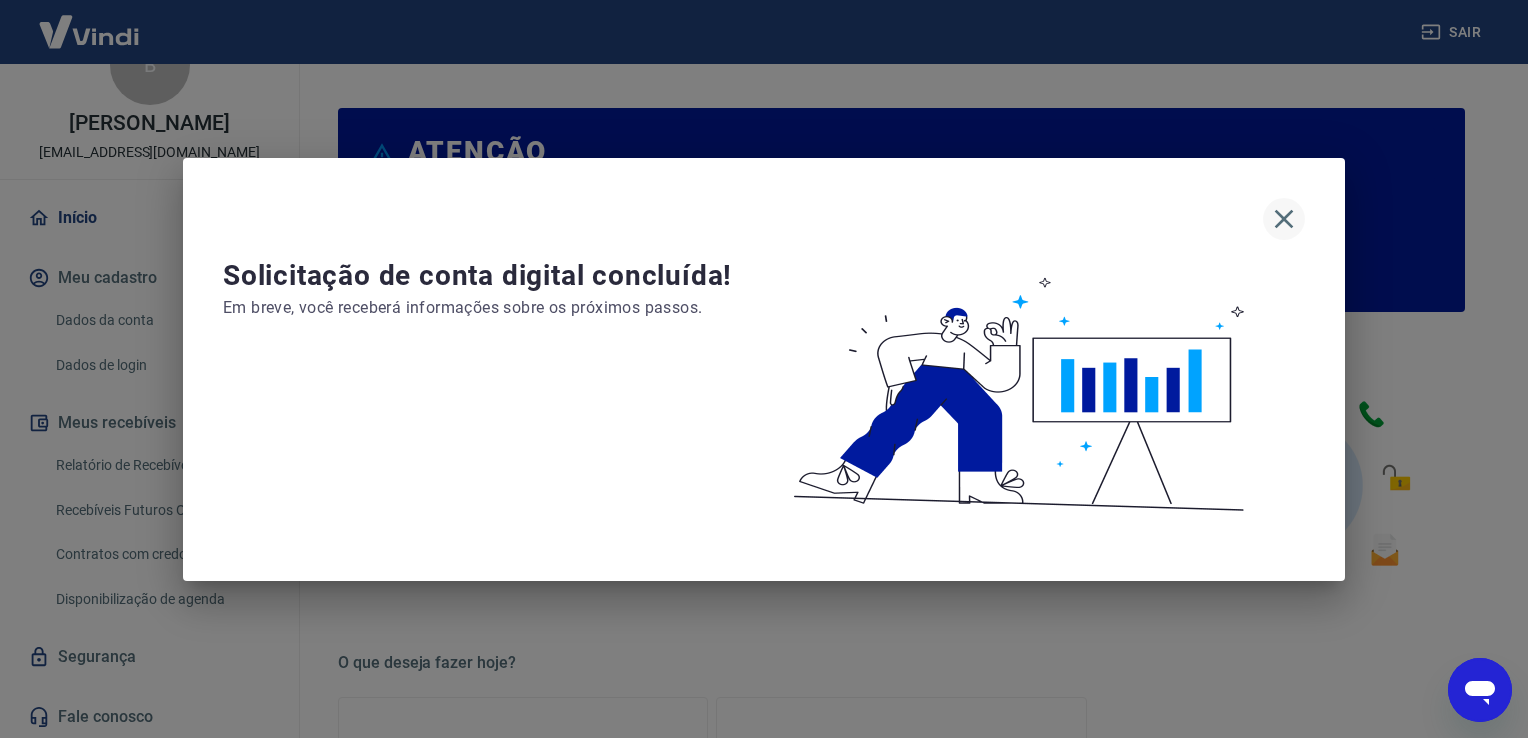 click 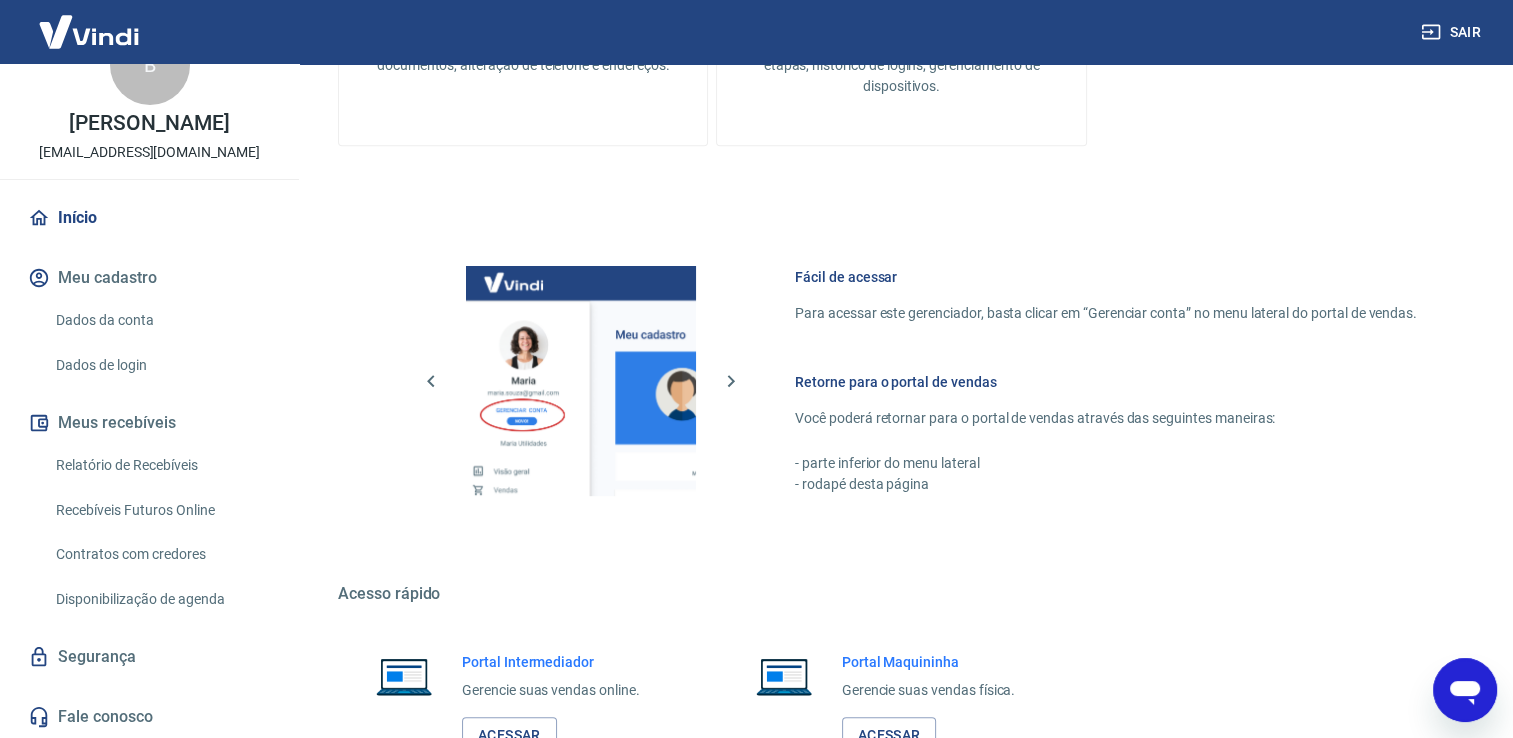 scroll, scrollTop: 1000, scrollLeft: 0, axis: vertical 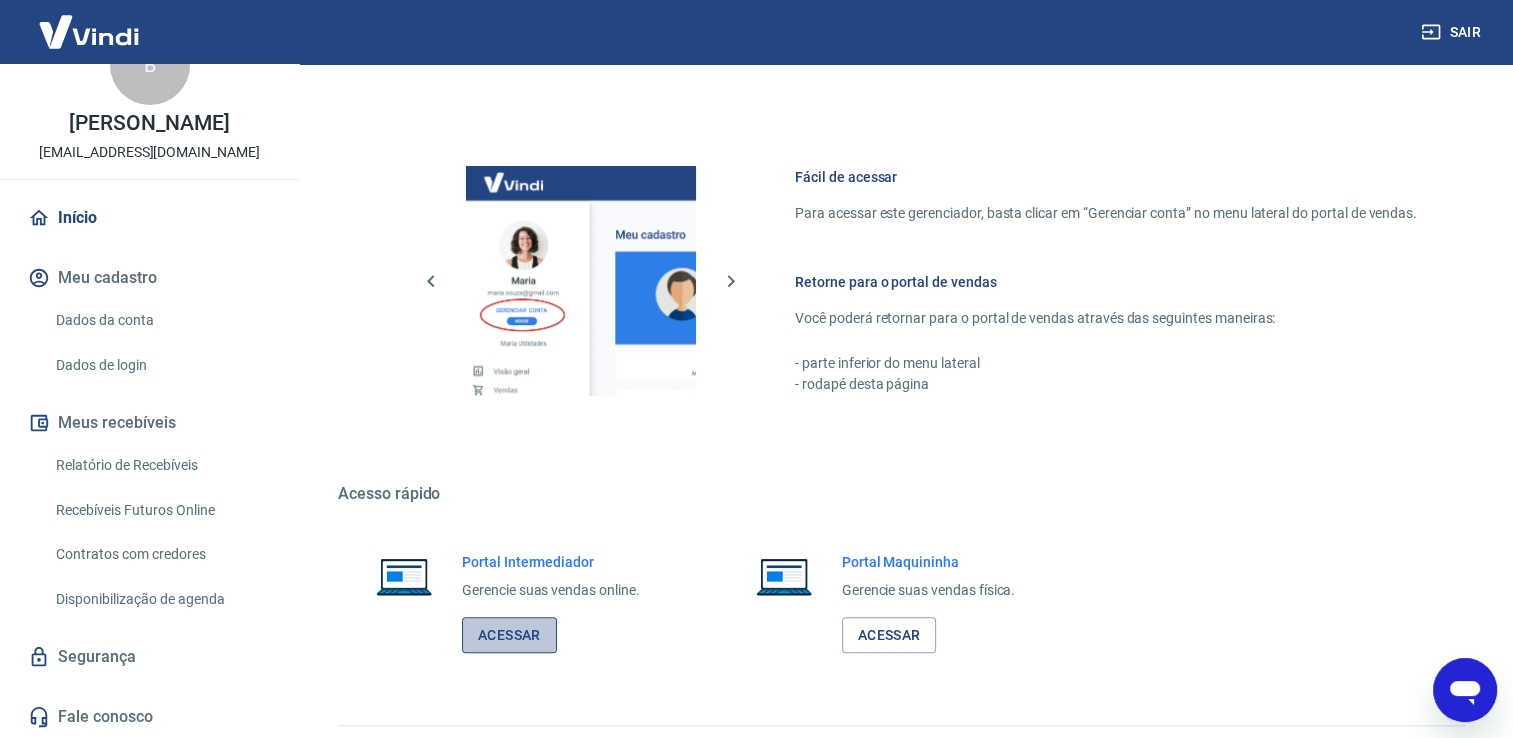 click on "Acessar" at bounding box center [509, 635] 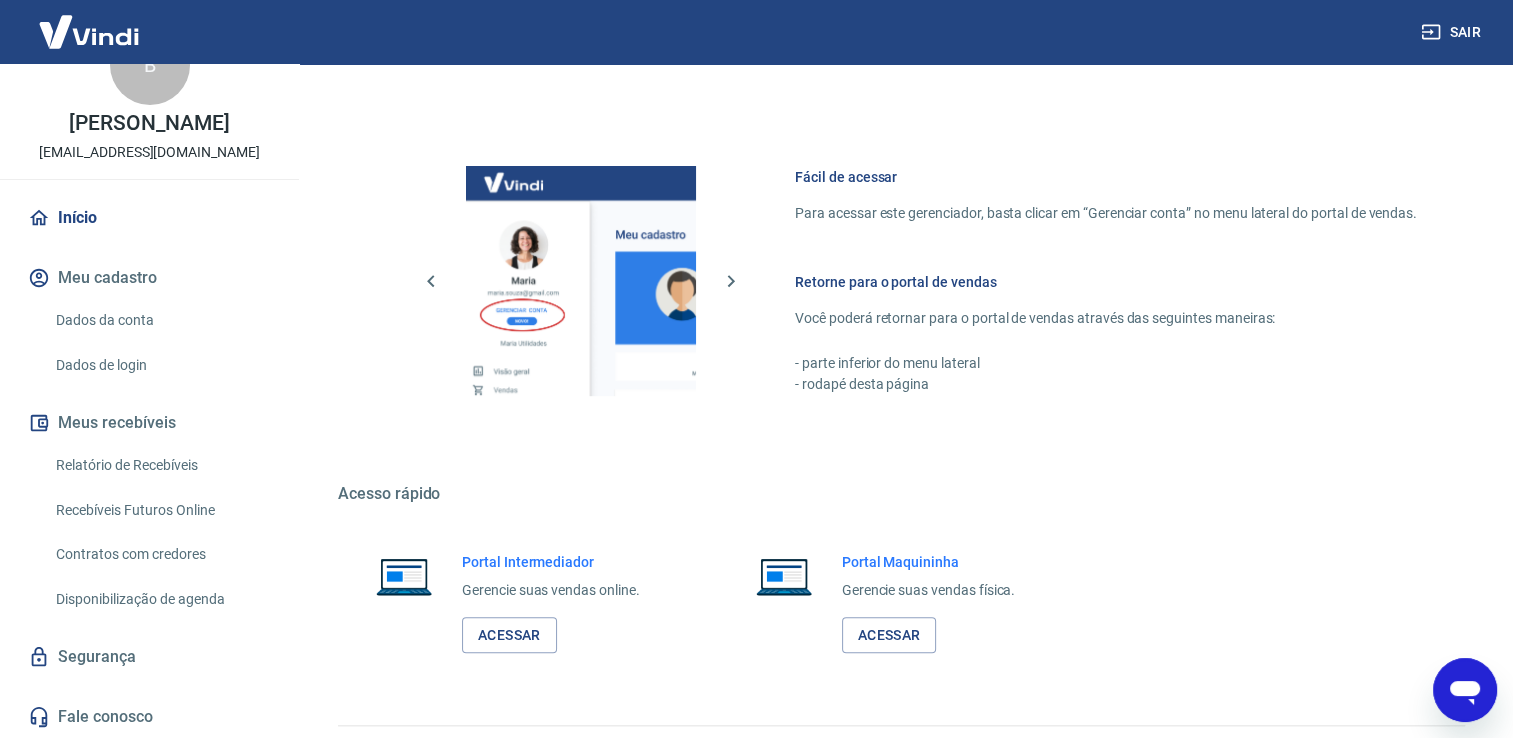 scroll, scrollTop: 0, scrollLeft: 0, axis: both 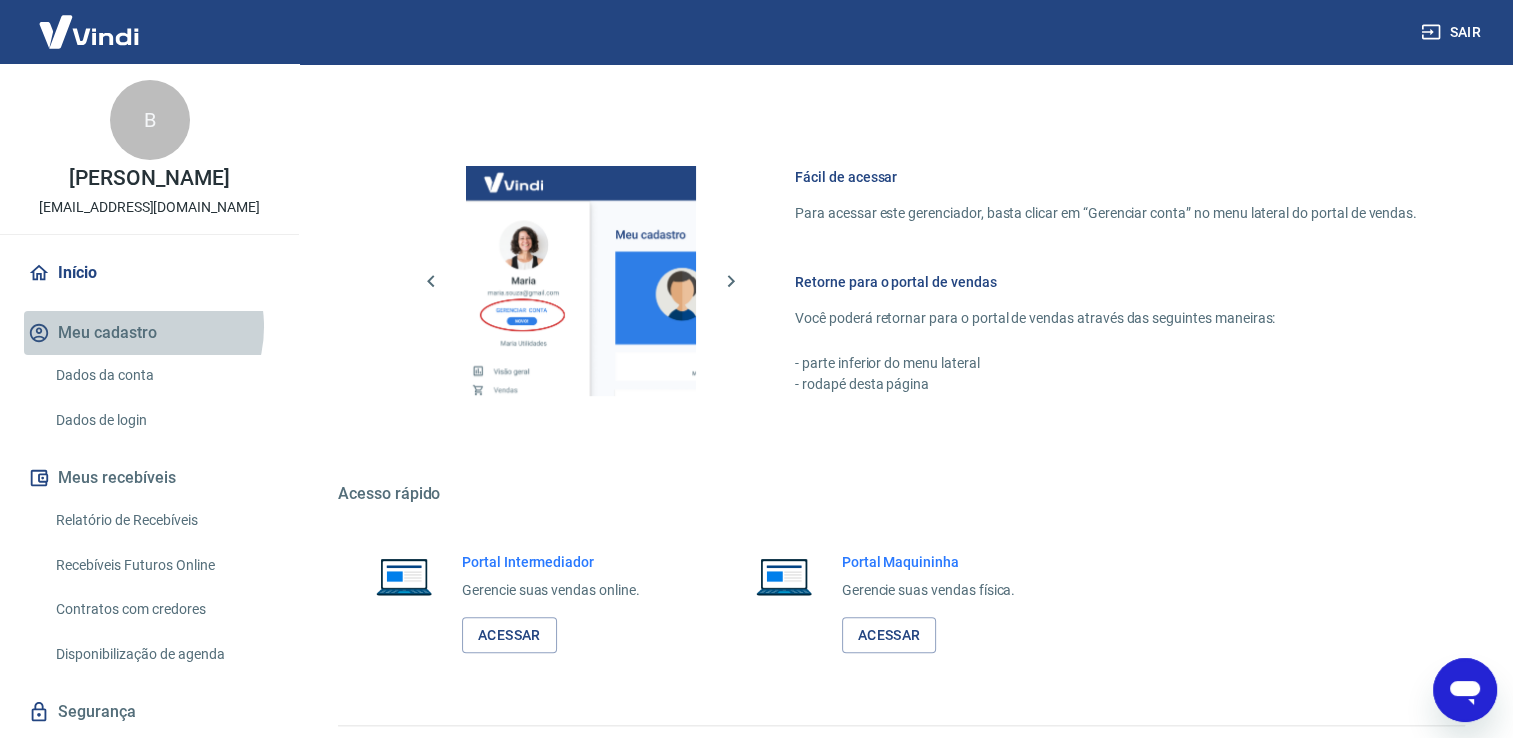 click on "Meu cadastro" at bounding box center [149, 333] 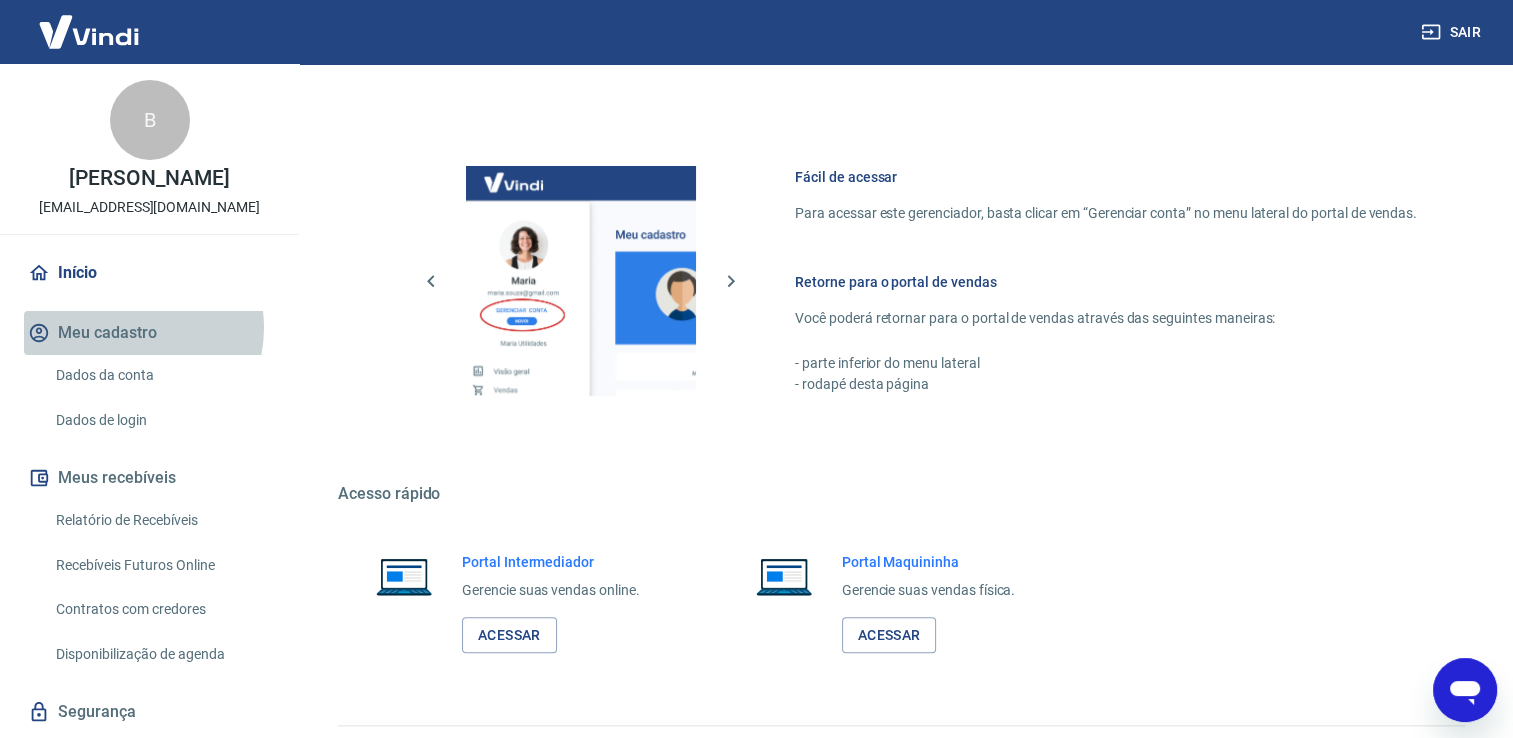 click on "Meu cadastro" at bounding box center (149, 333) 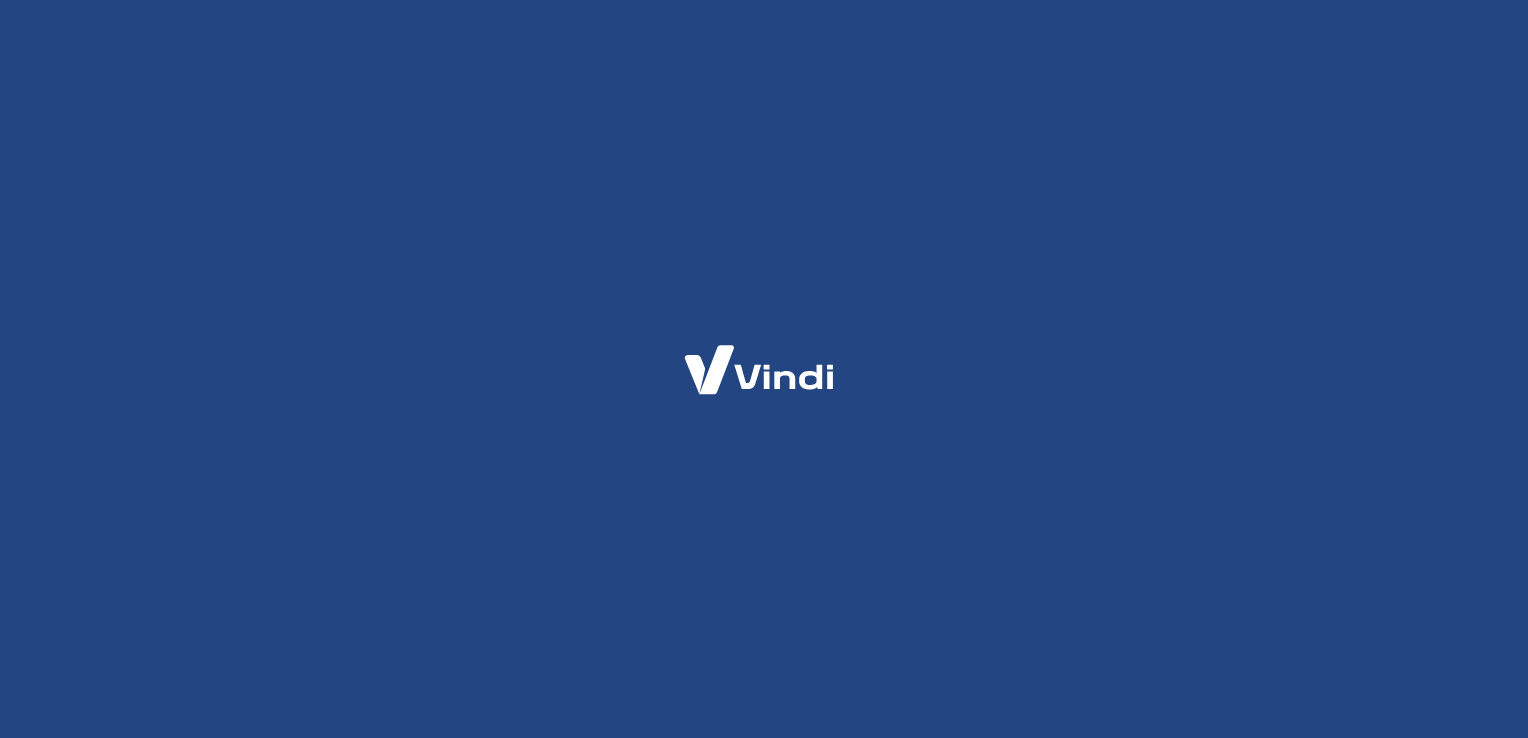 scroll, scrollTop: 0, scrollLeft: 0, axis: both 